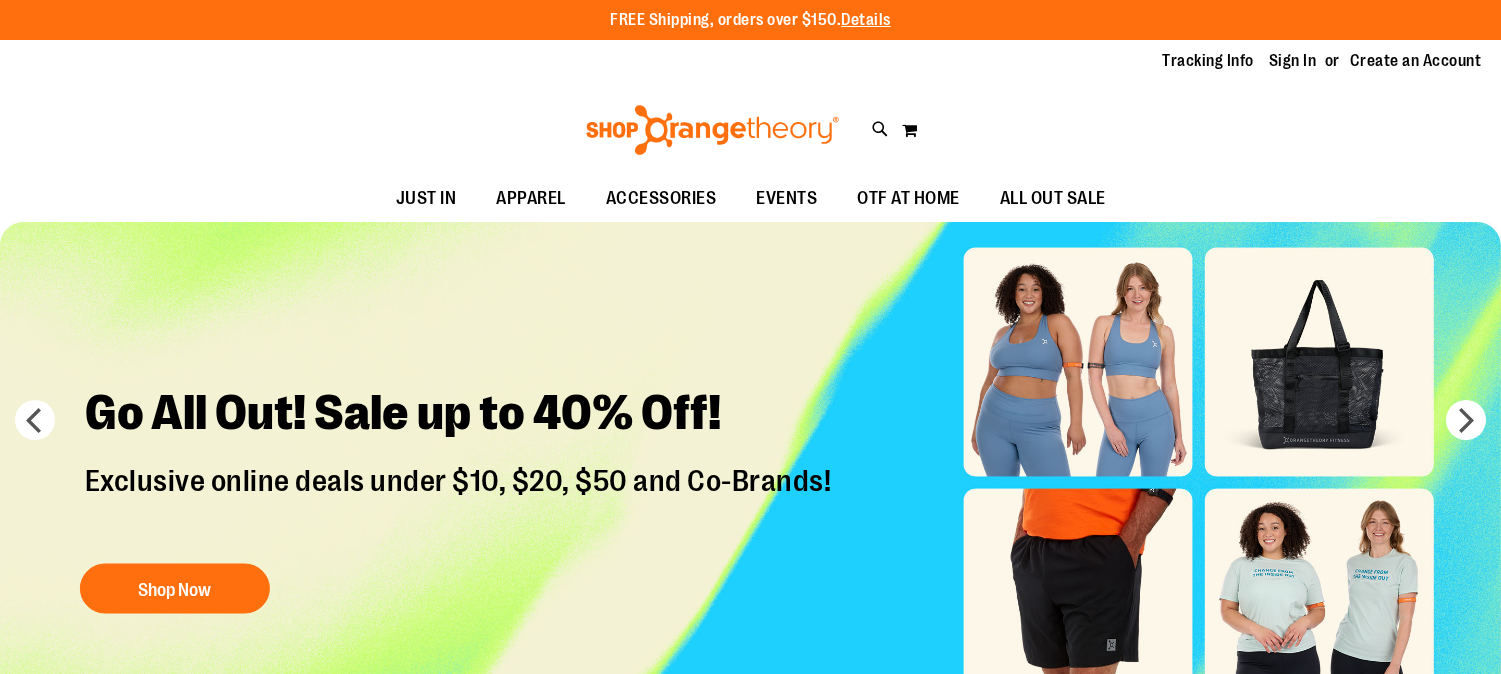 scroll, scrollTop: 0, scrollLeft: 0, axis: both 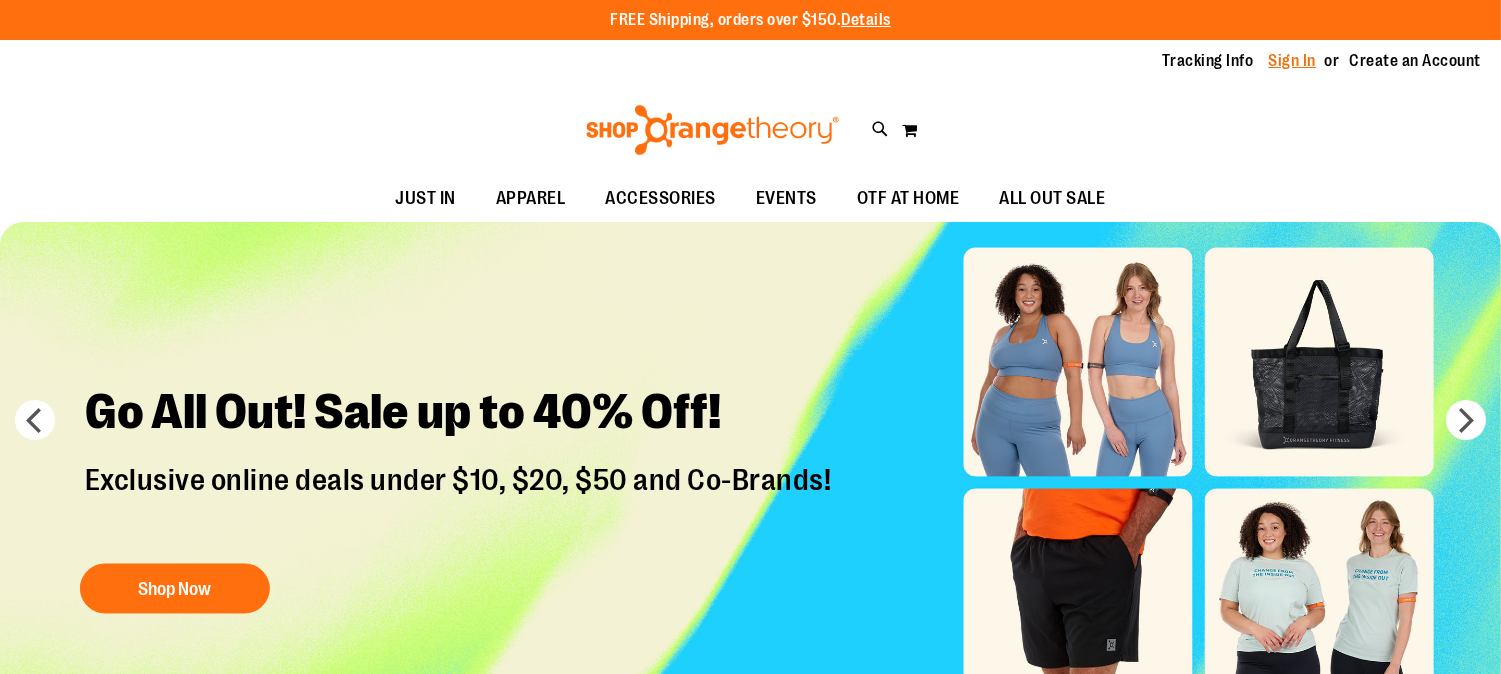 type on "**********" 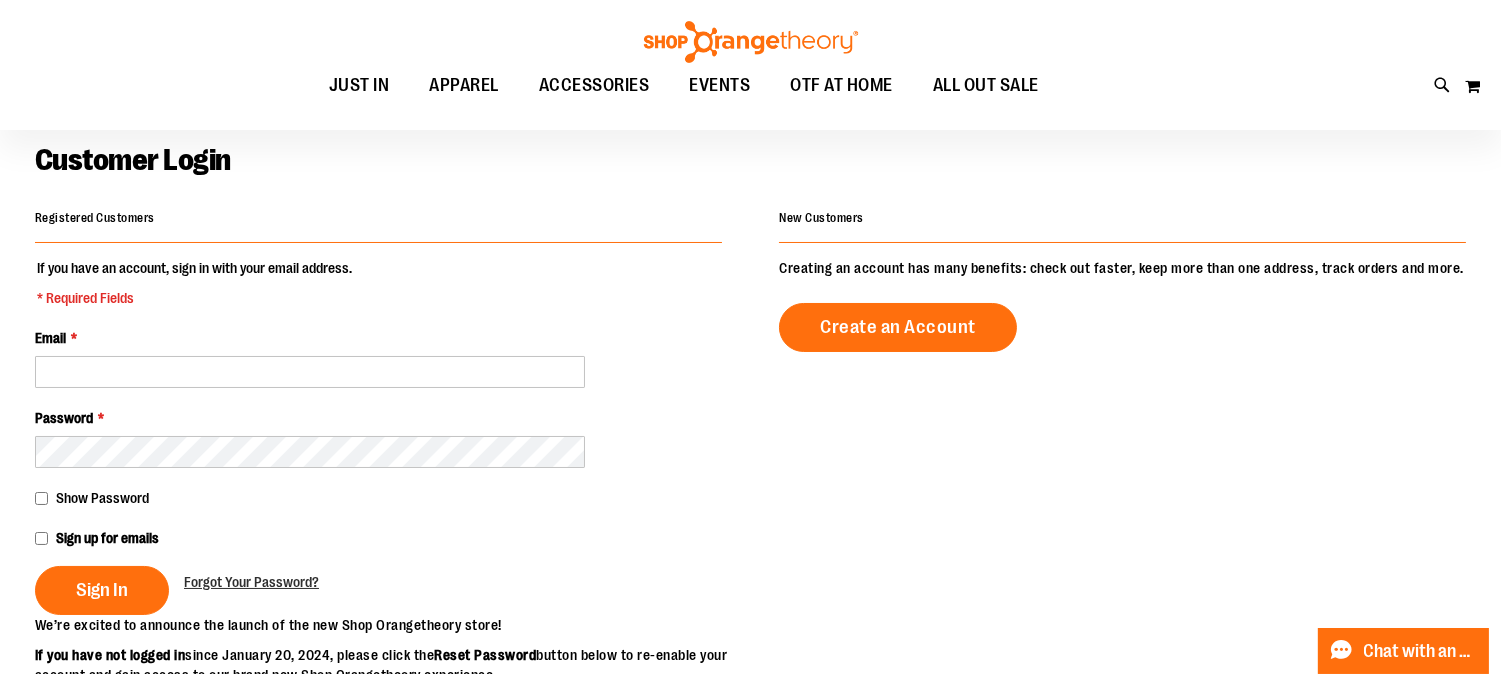 scroll, scrollTop: 103, scrollLeft: 0, axis: vertical 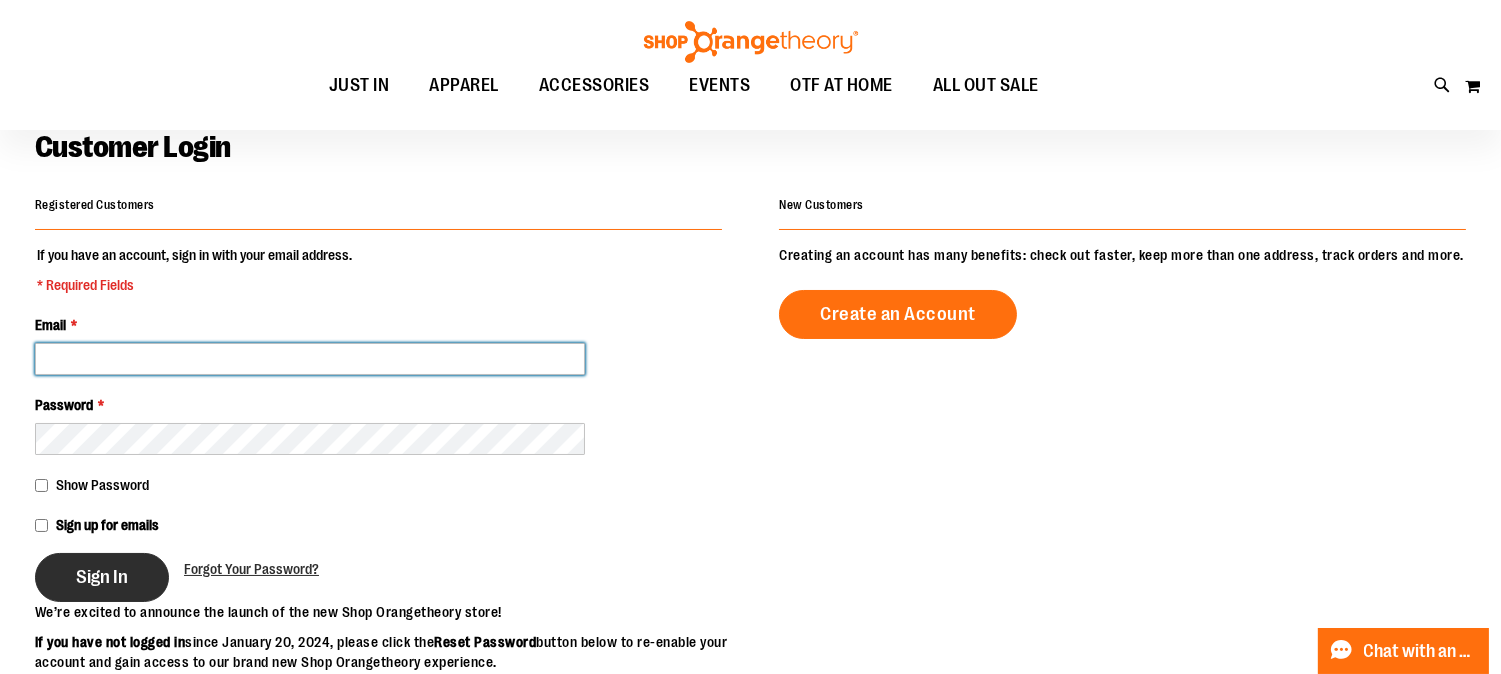 type on "**********" 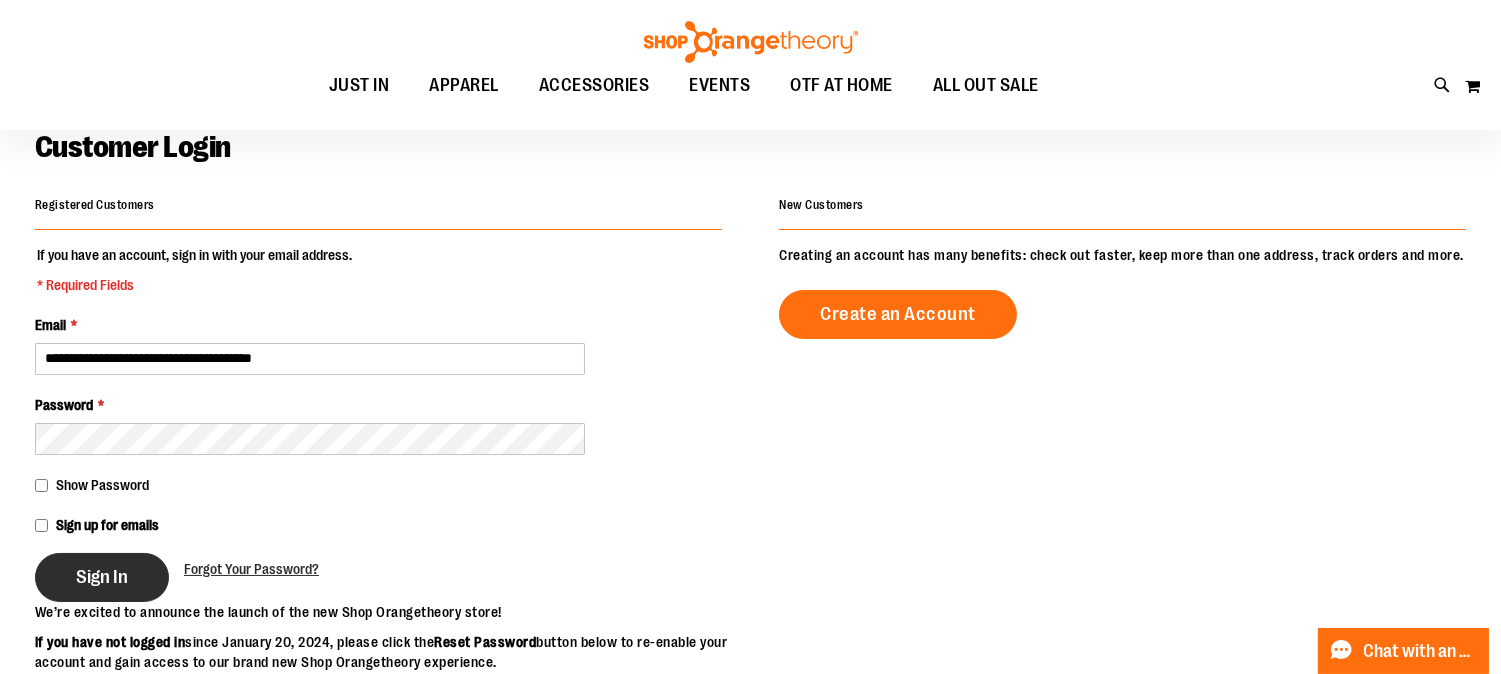 type on "**********" 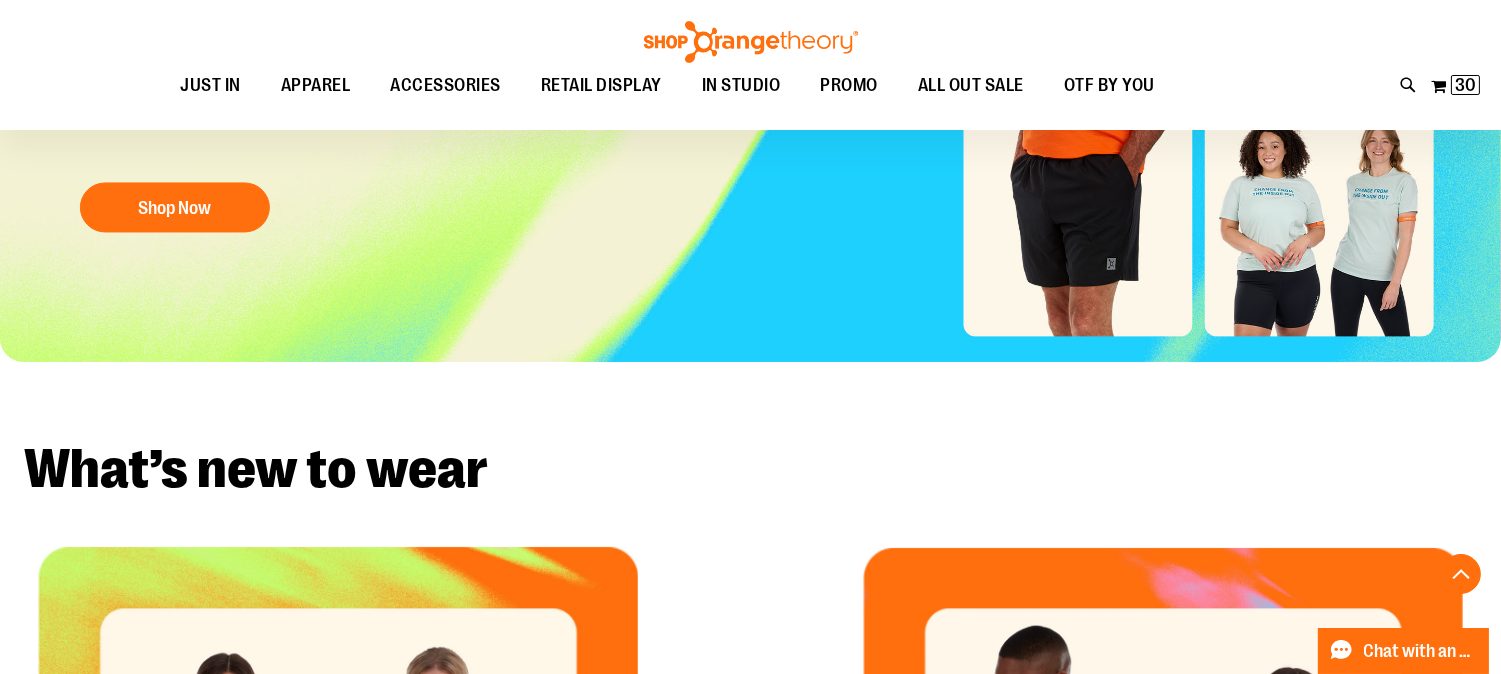 scroll, scrollTop: 378, scrollLeft: 0, axis: vertical 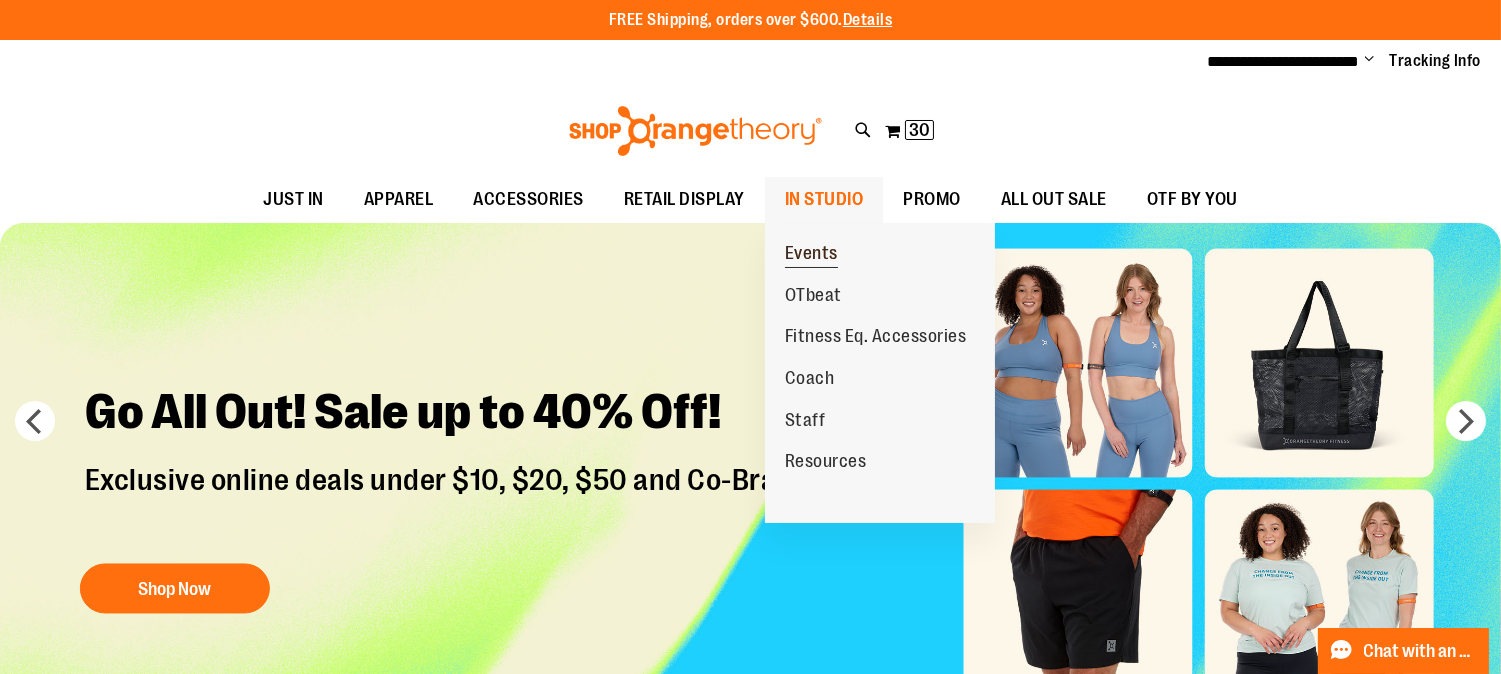 type on "**********" 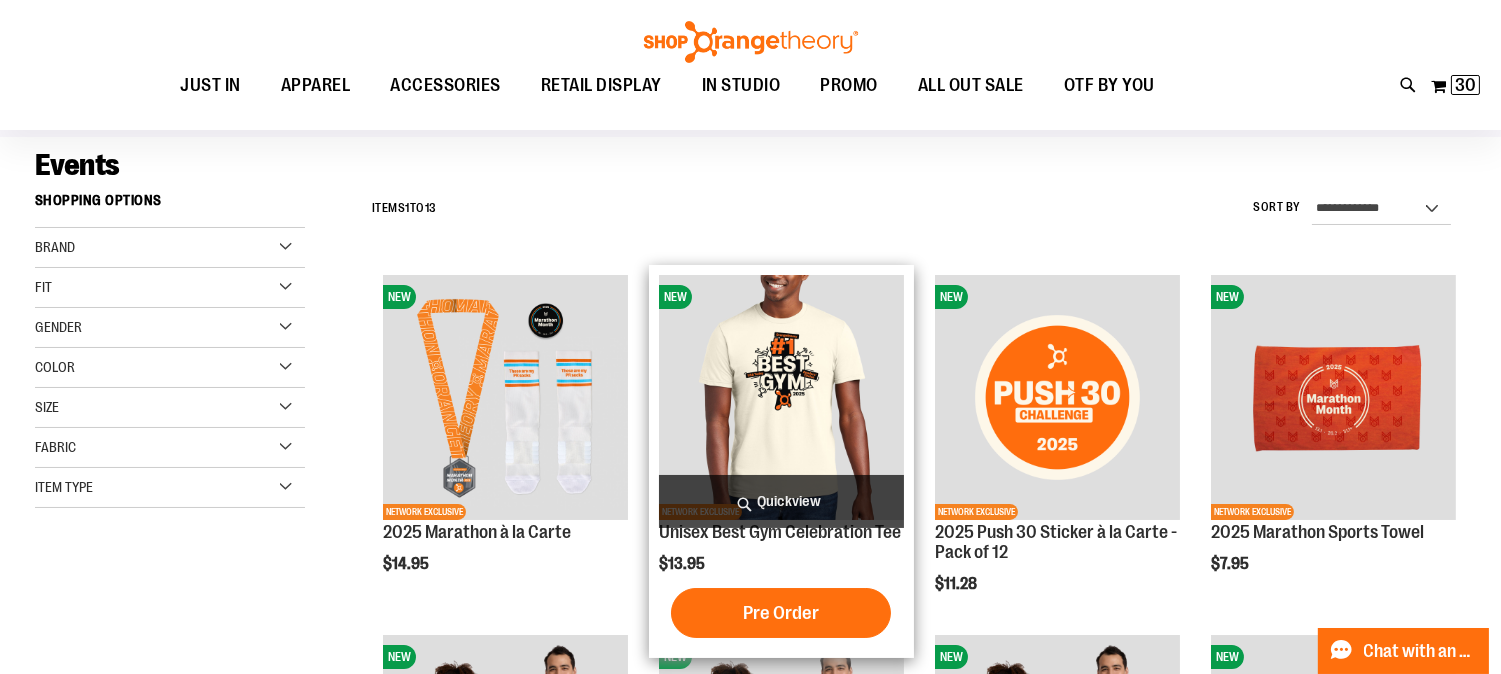 scroll, scrollTop: 136, scrollLeft: 0, axis: vertical 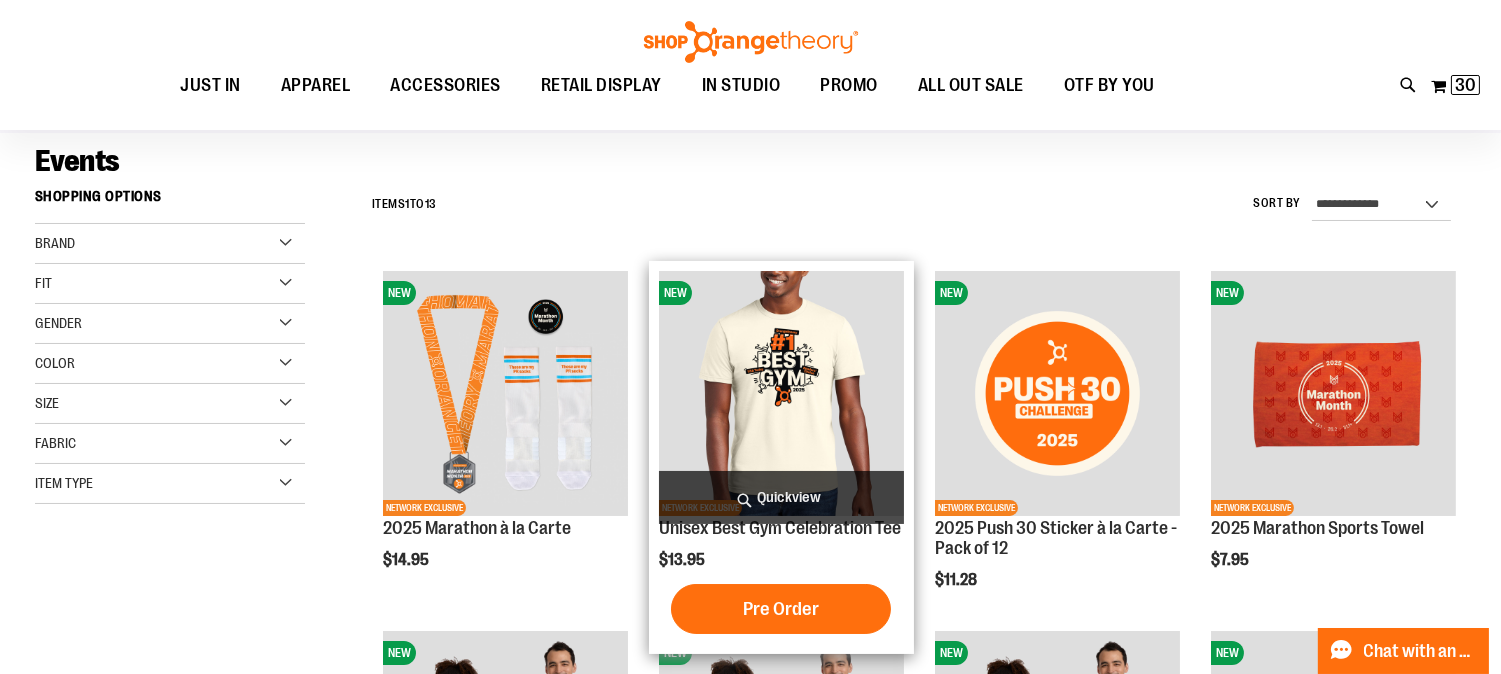 type on "**********" 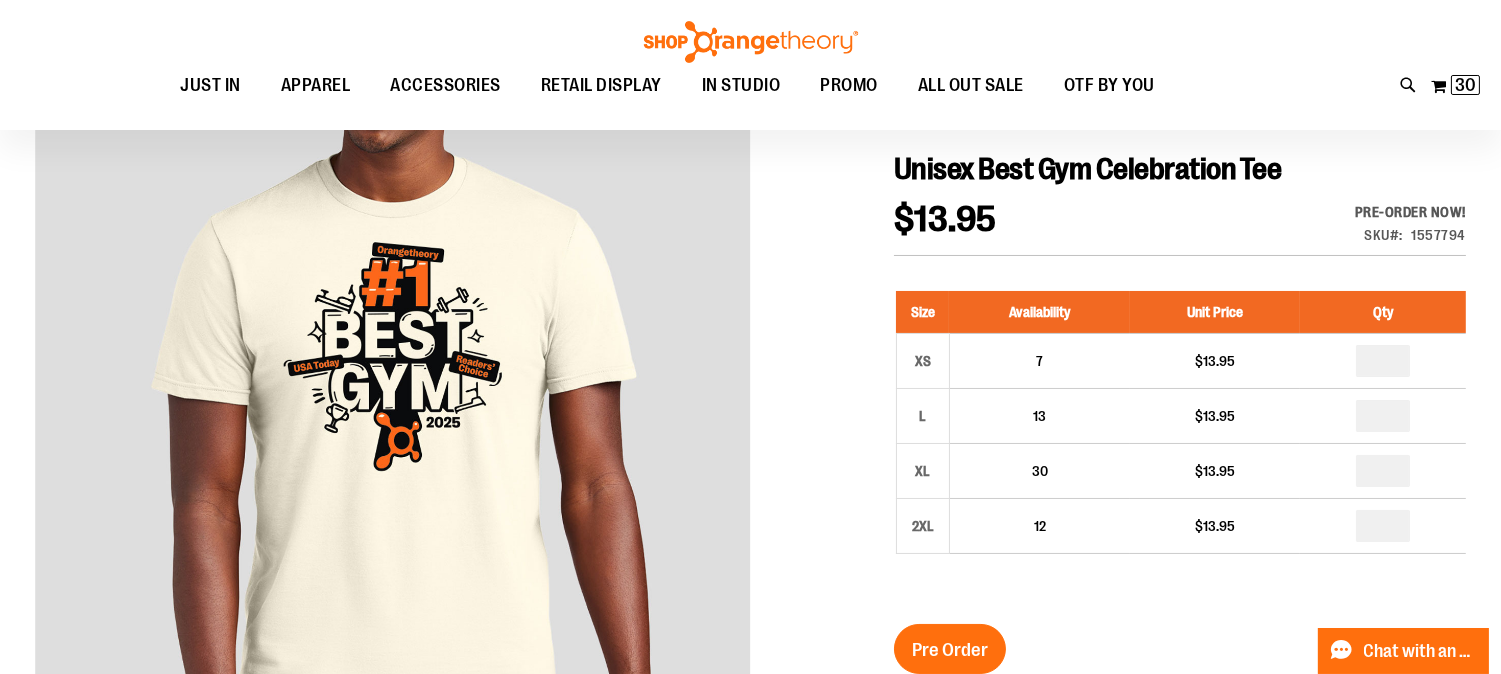 scroll, scrollTop: 223, scrollLeft: 0, axis: vertical 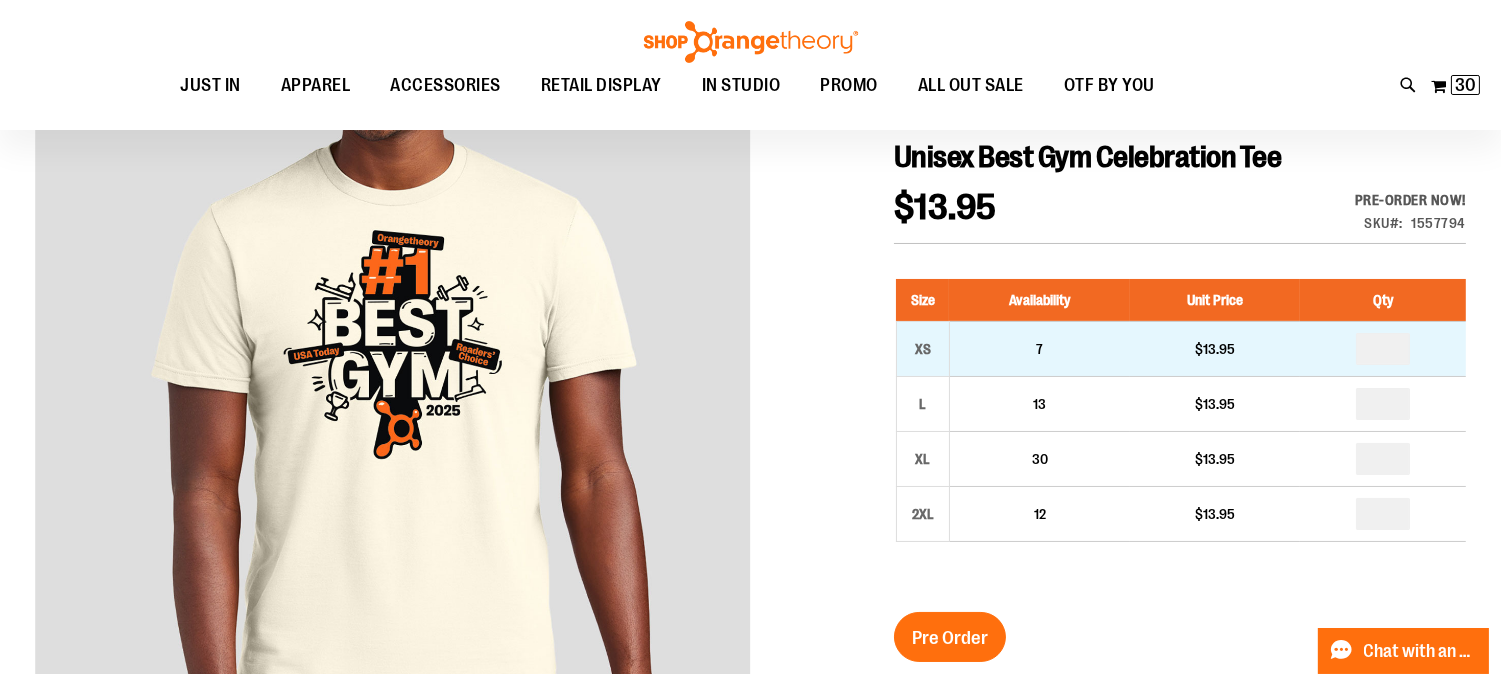 type on "**********" 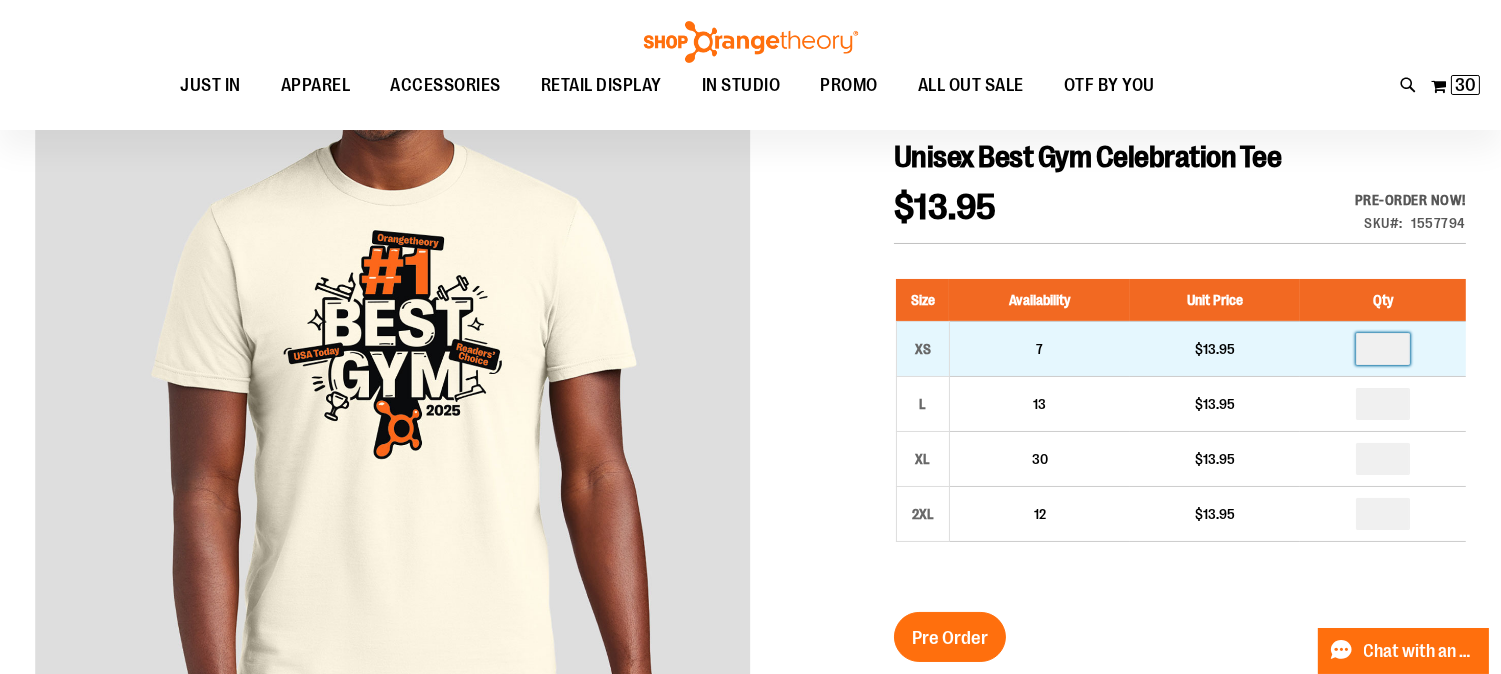 click at bounding box center (1383, 349) 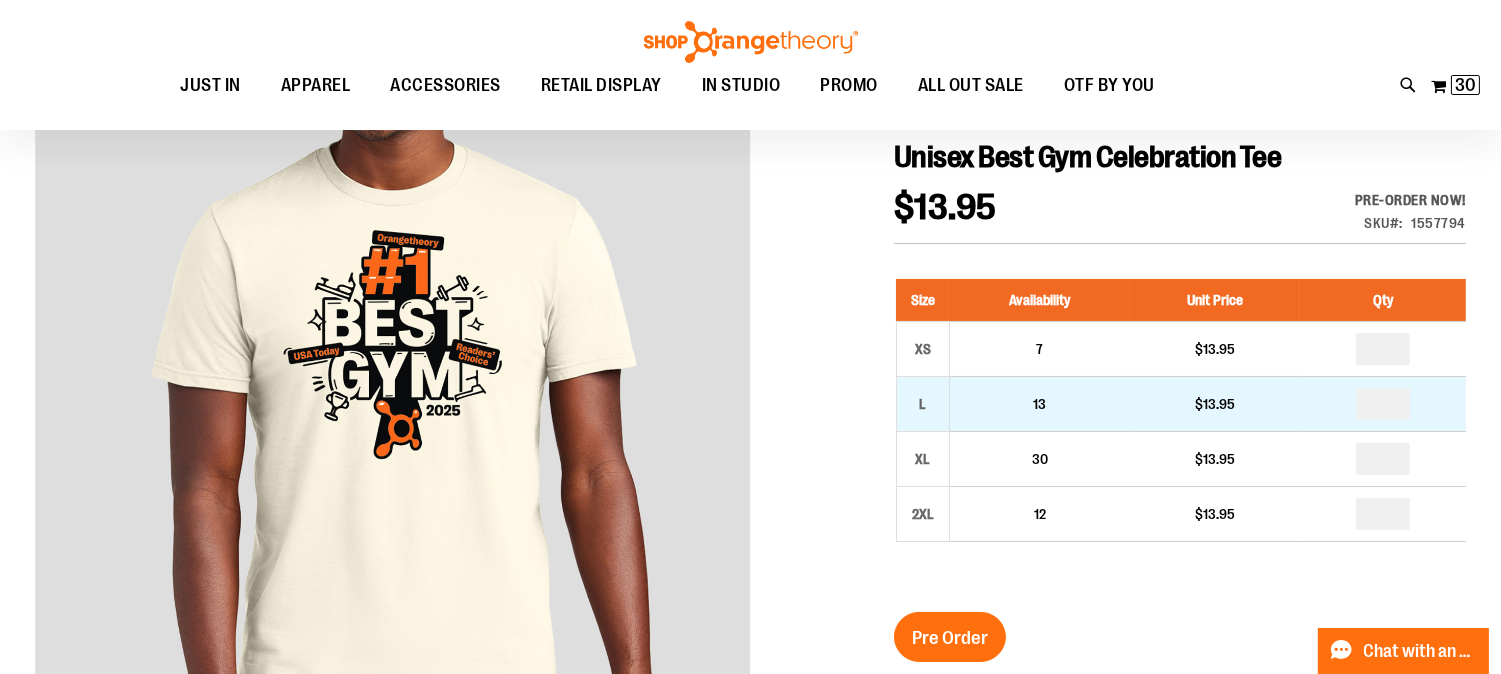 drag, startPoint x: 1385, startPoint y: 407, endPoint x: 1375, endPoint y: 406, distance: 10.049875 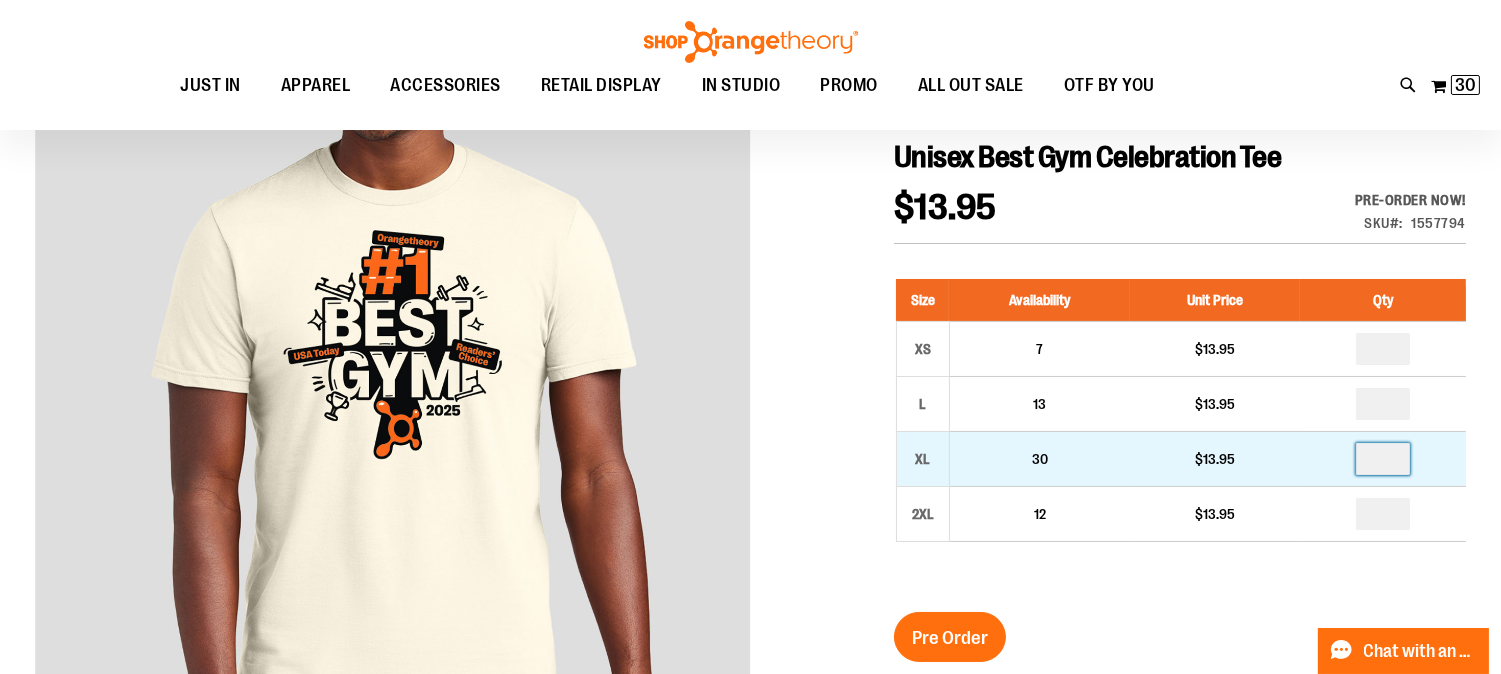 drag, startPoint x: 1396, startPoint y: 456, endPoint x: 1380, endPoint y: 458, distance: 16.124516 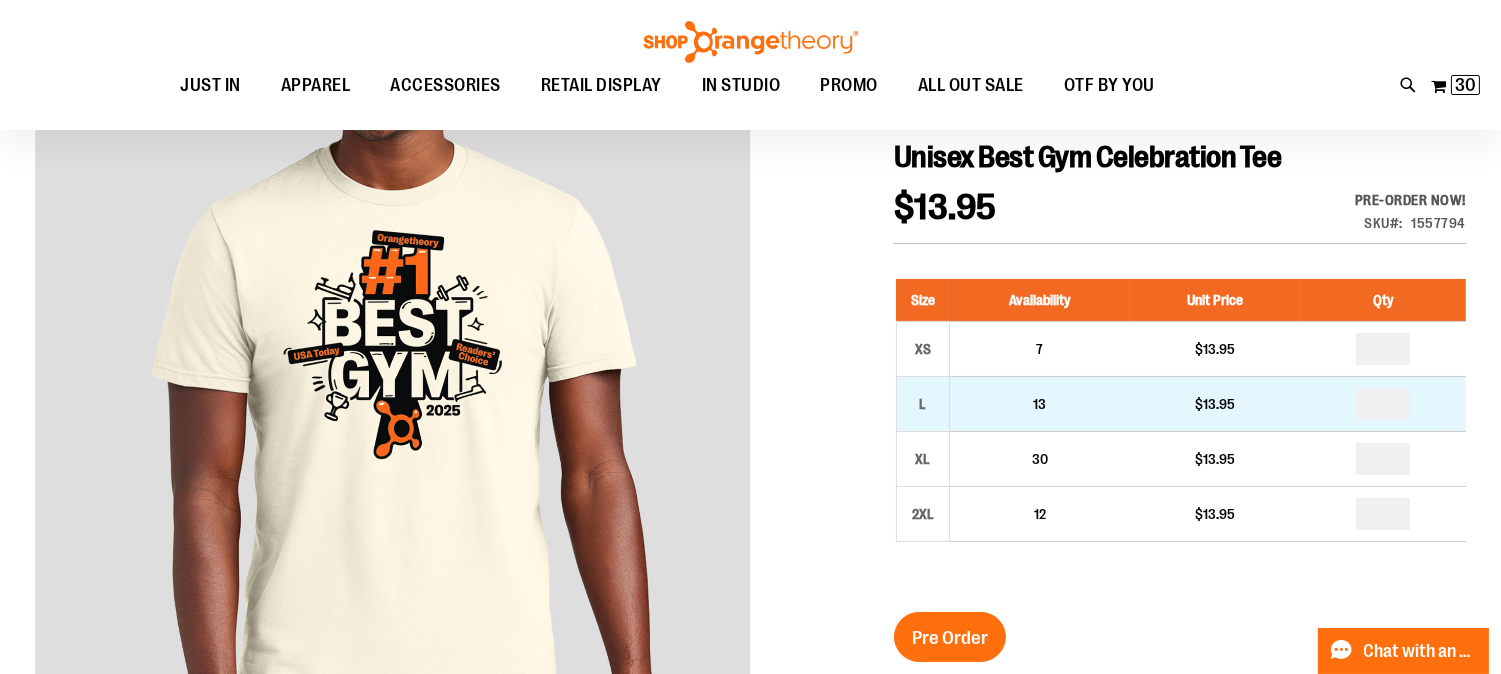 drag, startPoint x: 1387, startPoint y: 407, endPoint x: 1374, endPoint y: 406, distance: 13.038404 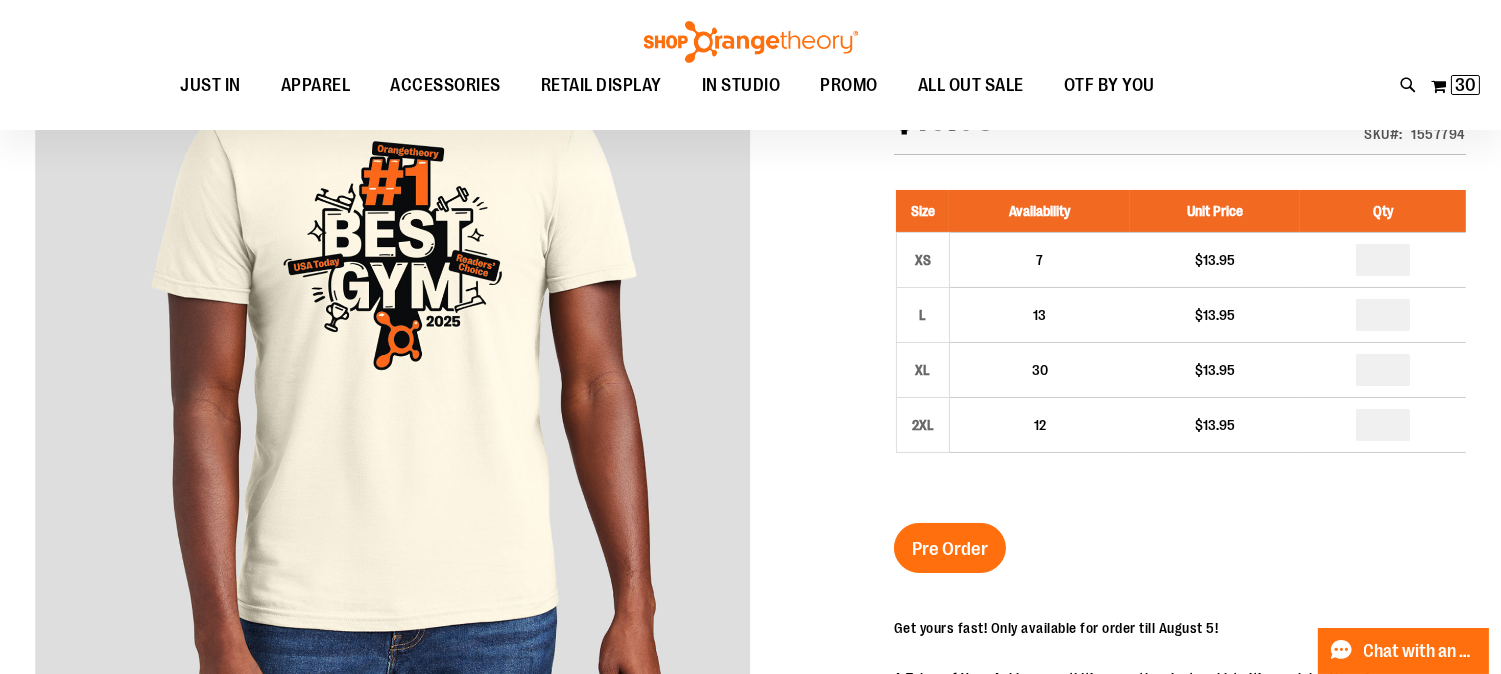 scroll, scrollTop: 335, scrollLeft: 0, axis: vertical 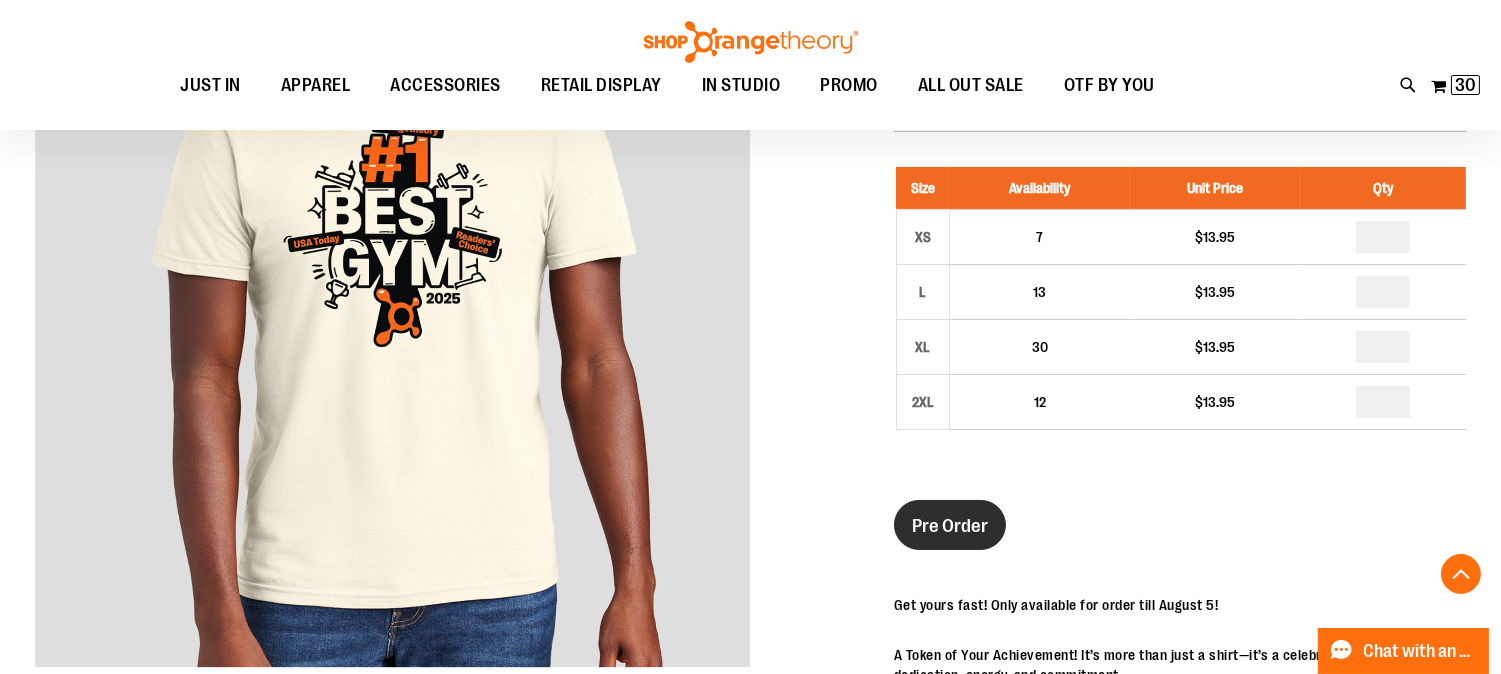 click on "Pre Order" at bounding box center (950, 525) 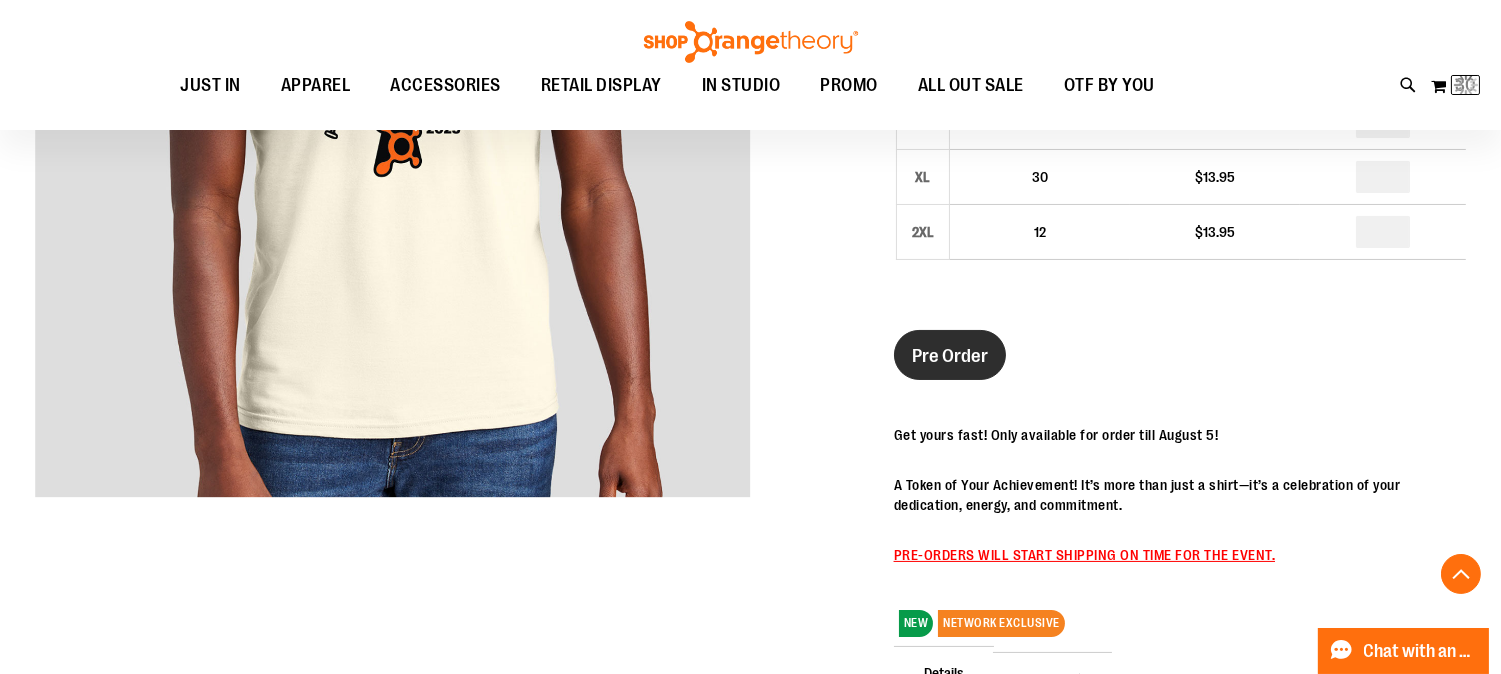 scroll, scrollTop: 465, scrollLeft: 0, axis: vertical 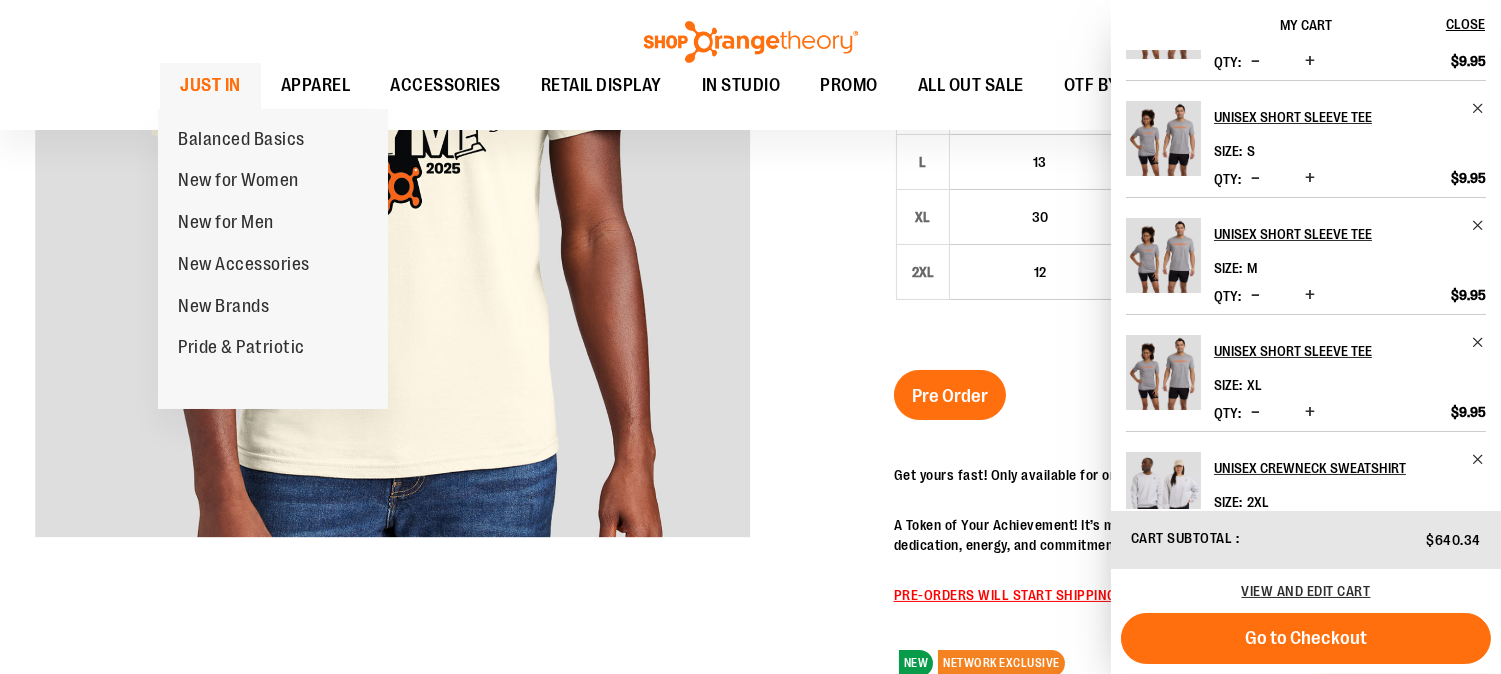 click on "JUST IN" at bounding box center (210, 85) 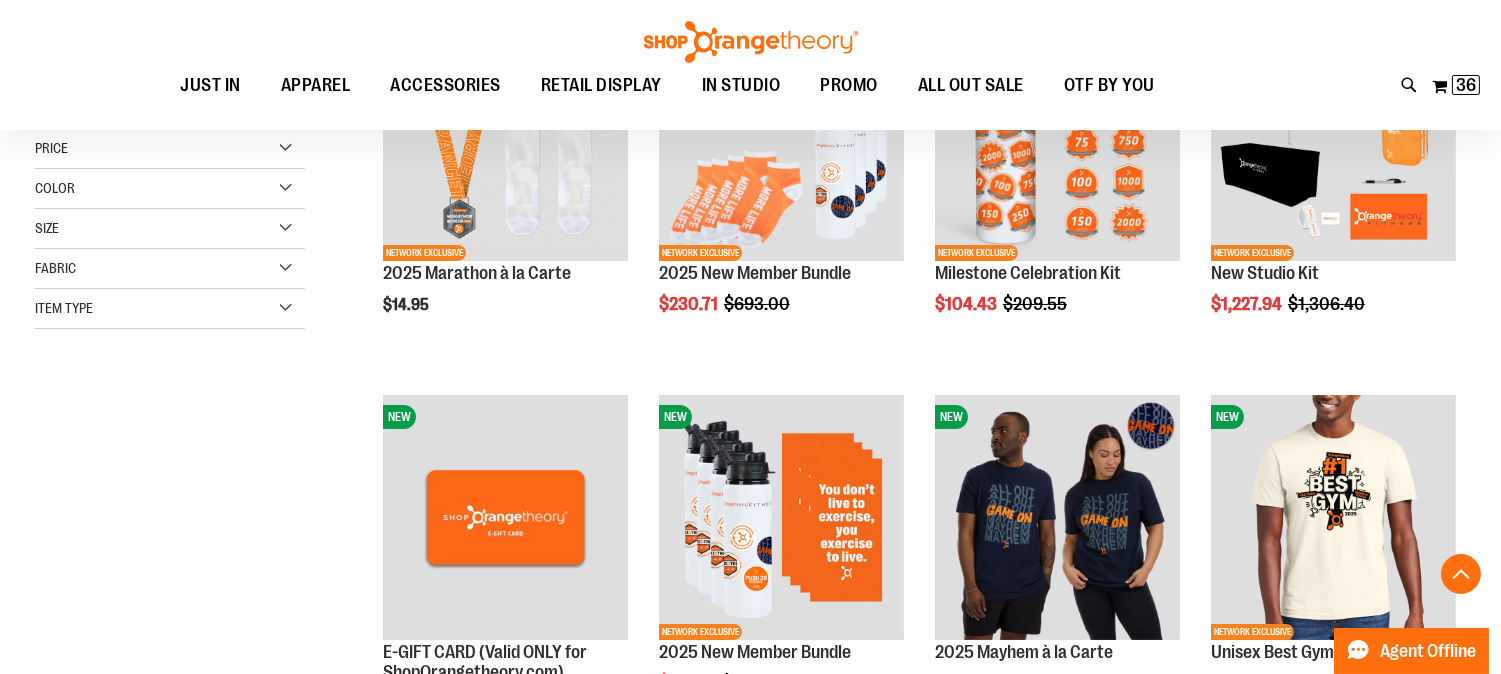 scroll, scrollTop: 568, scrollLeft: 0, axis: vertical 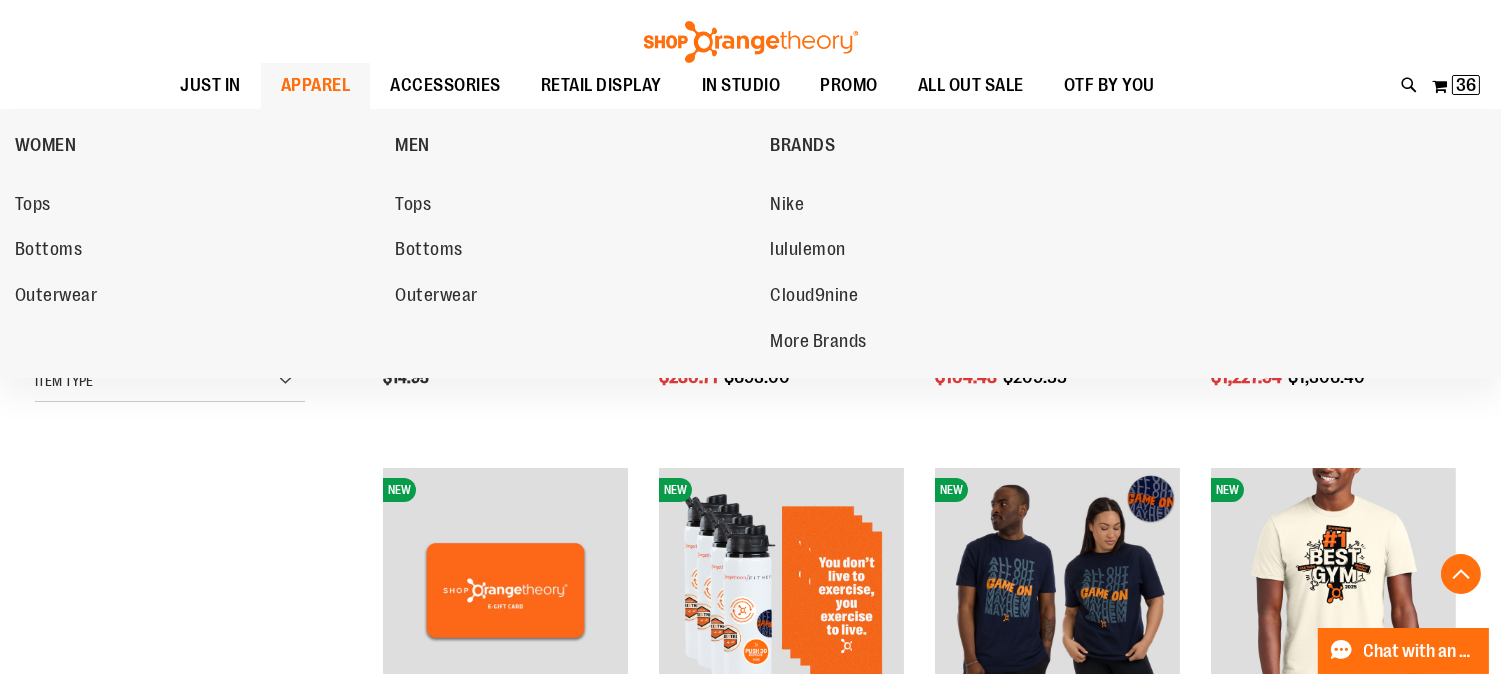 type on "**********" 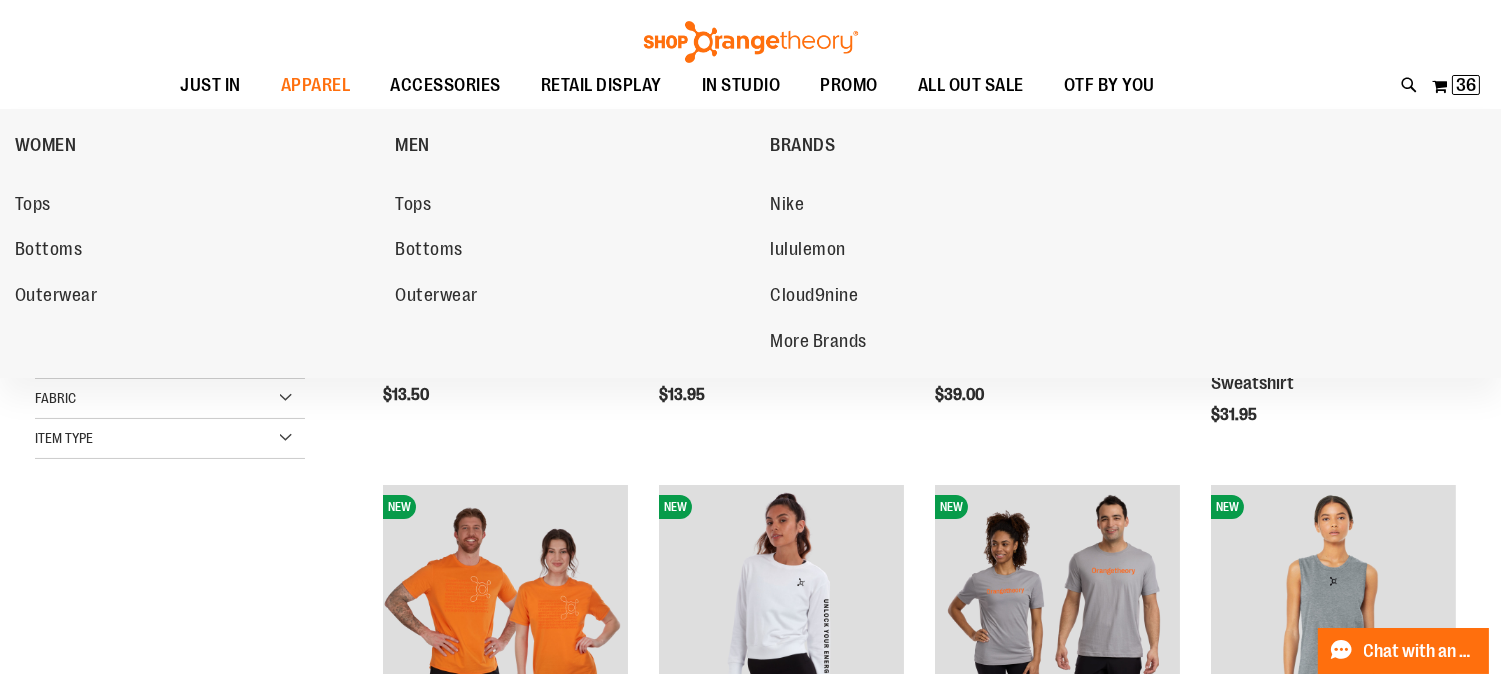 scroll, scrollTop: 293, scrollLeft: 0, axis: vertical 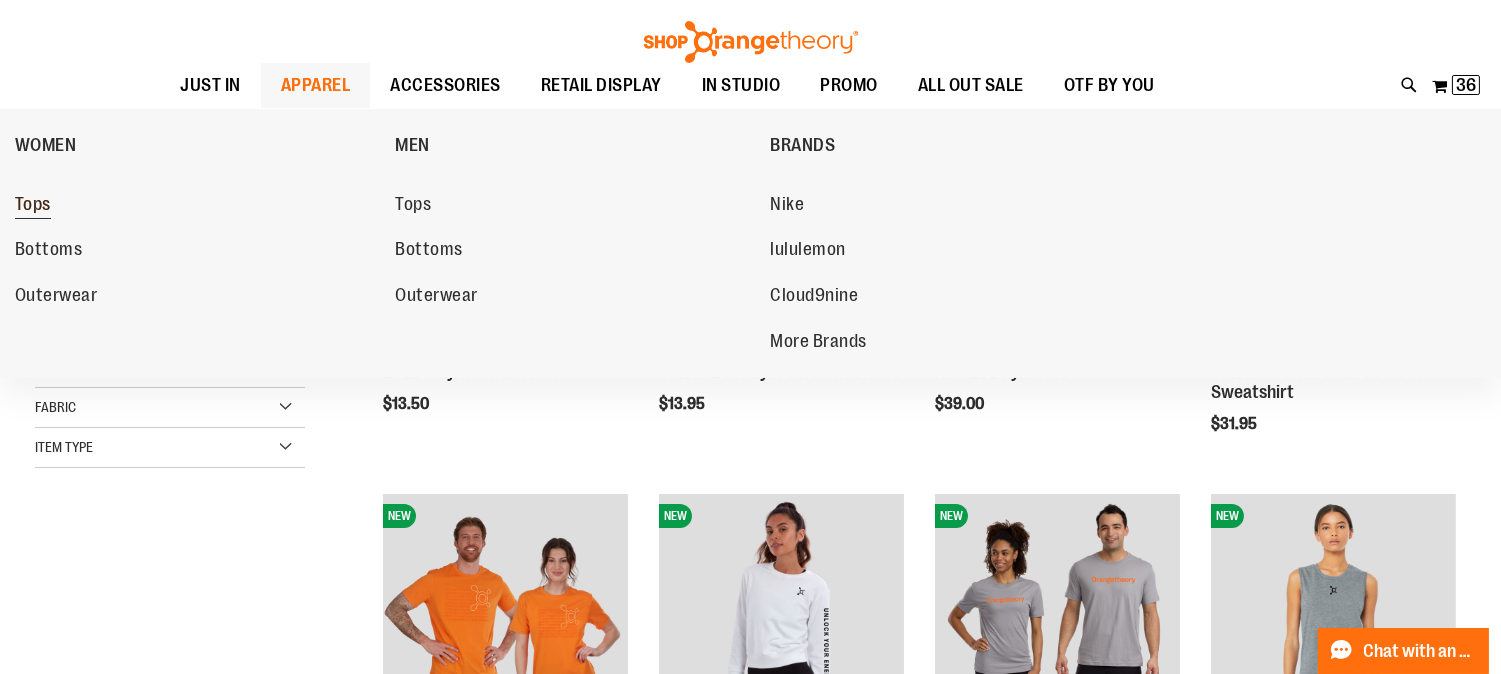 type on "**********" 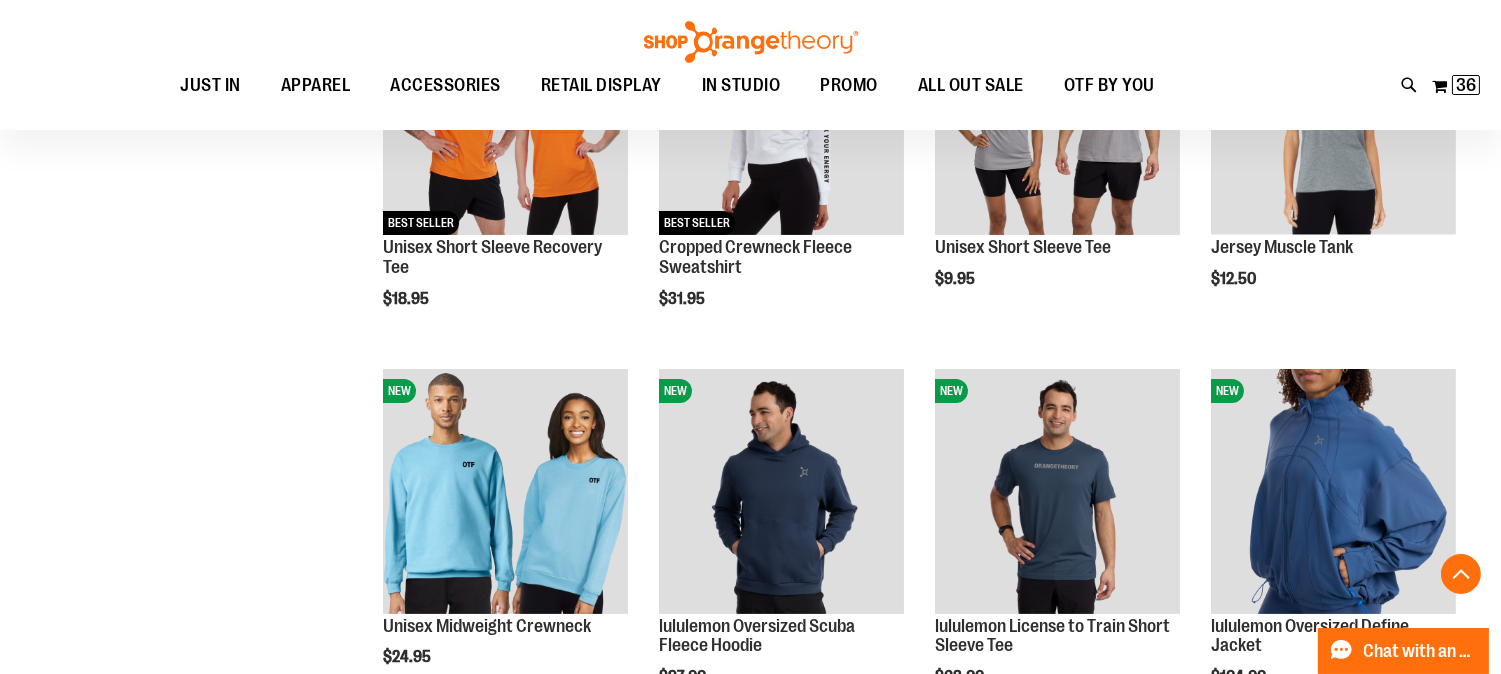 scroll, scrollTop: 803, scrollLeft: 0, axis: vertical 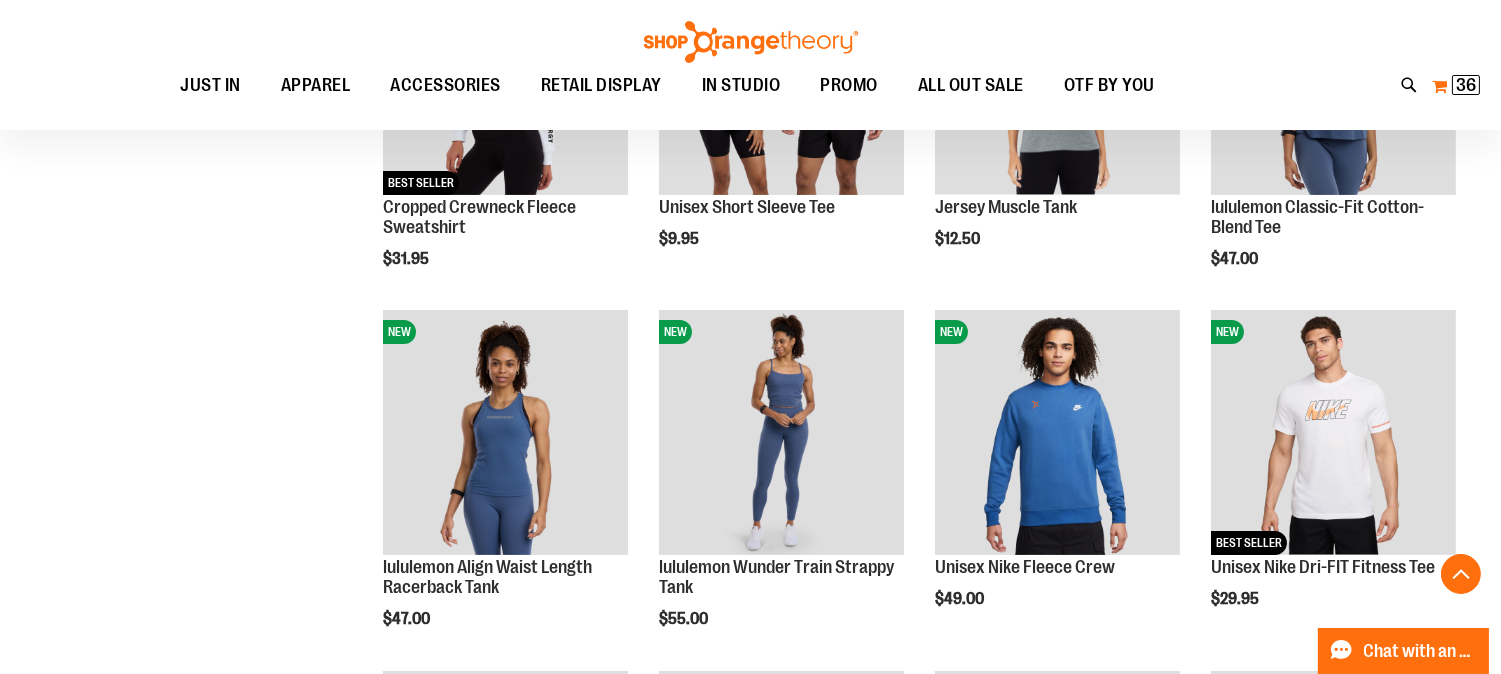type on "**********" 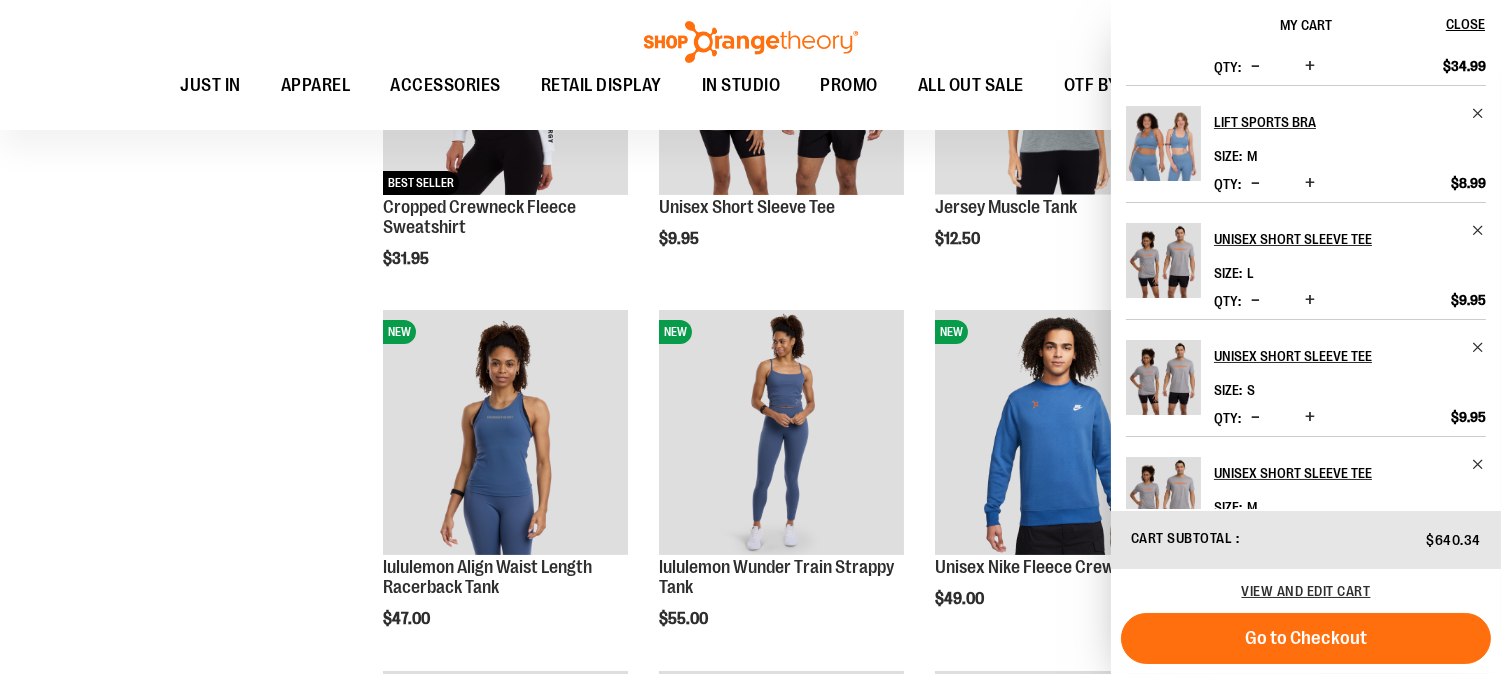 scroll, scrollTop: 242, scrollLeft: 0, axis: vertical 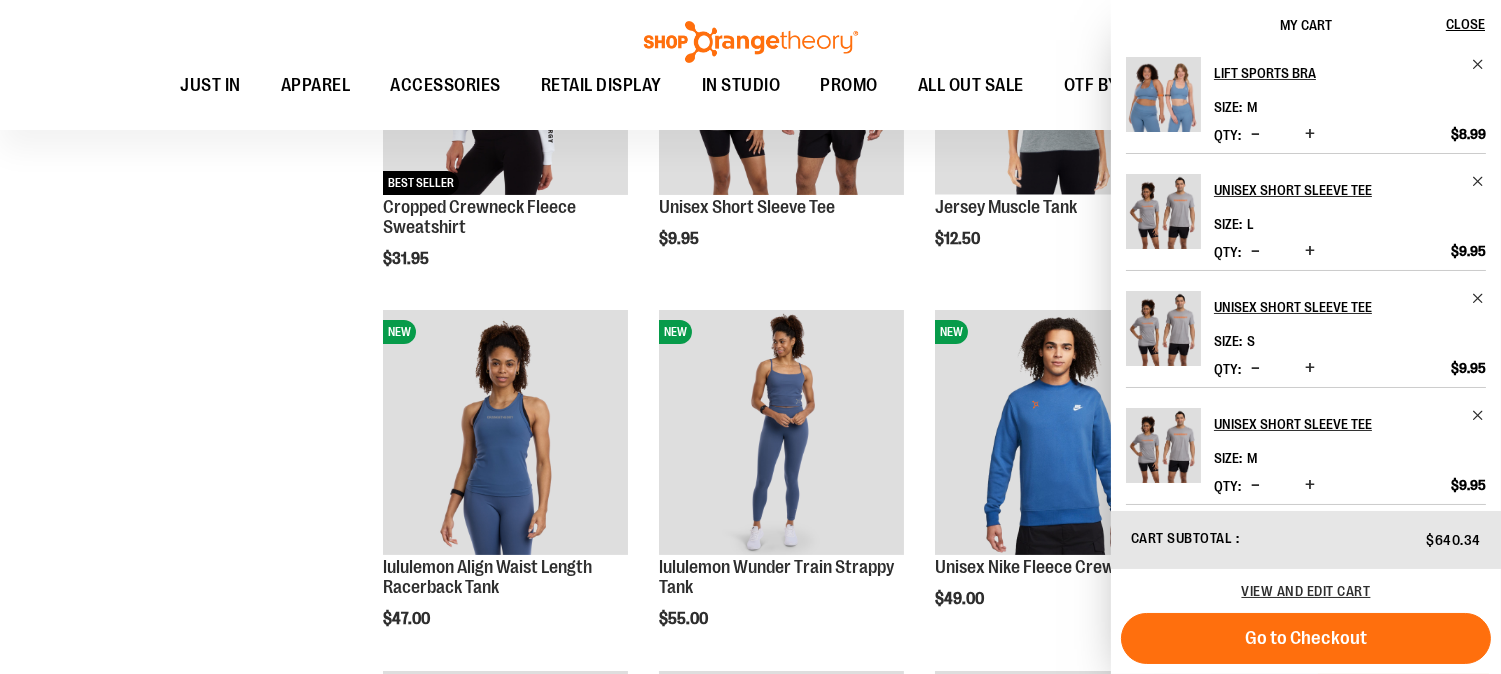 click at bounding box center (1163, 211) 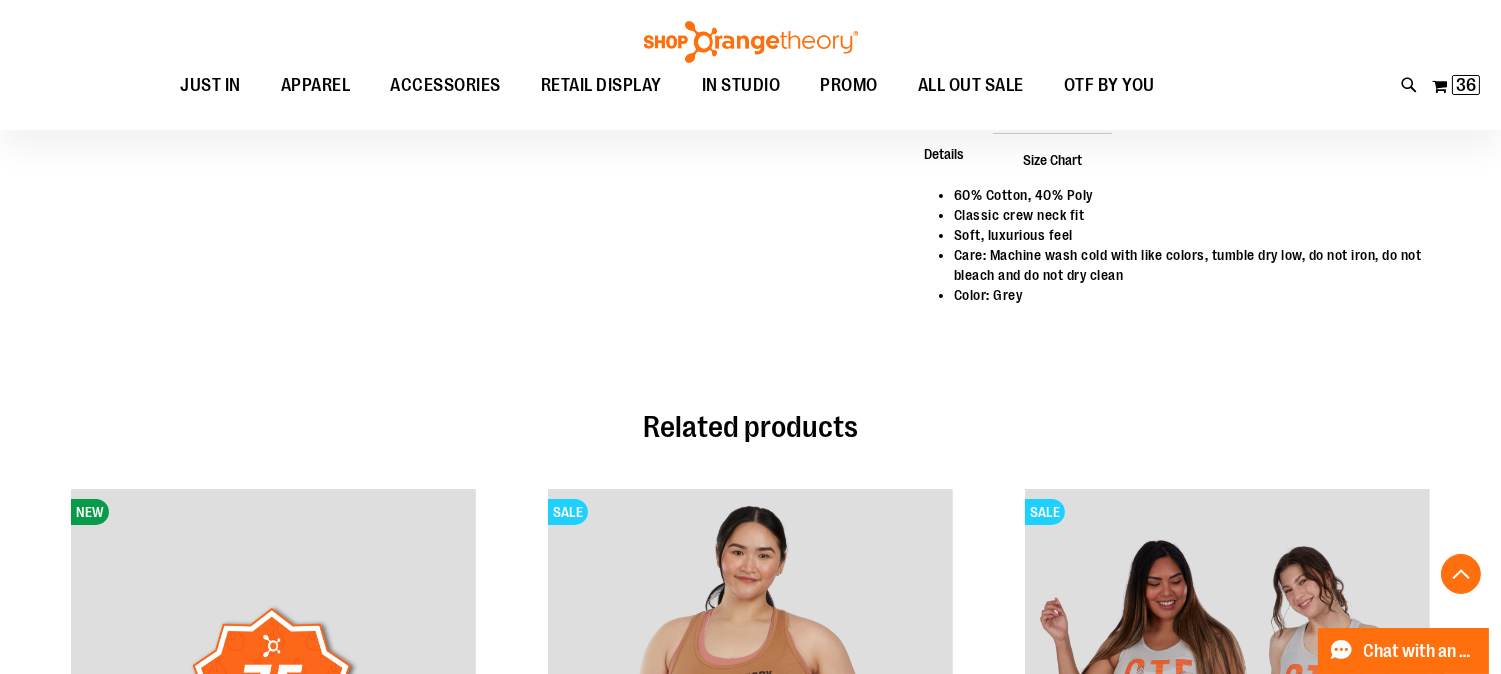 scroll, scrollTop: 880, scrollLeft: 0, axis: vertical 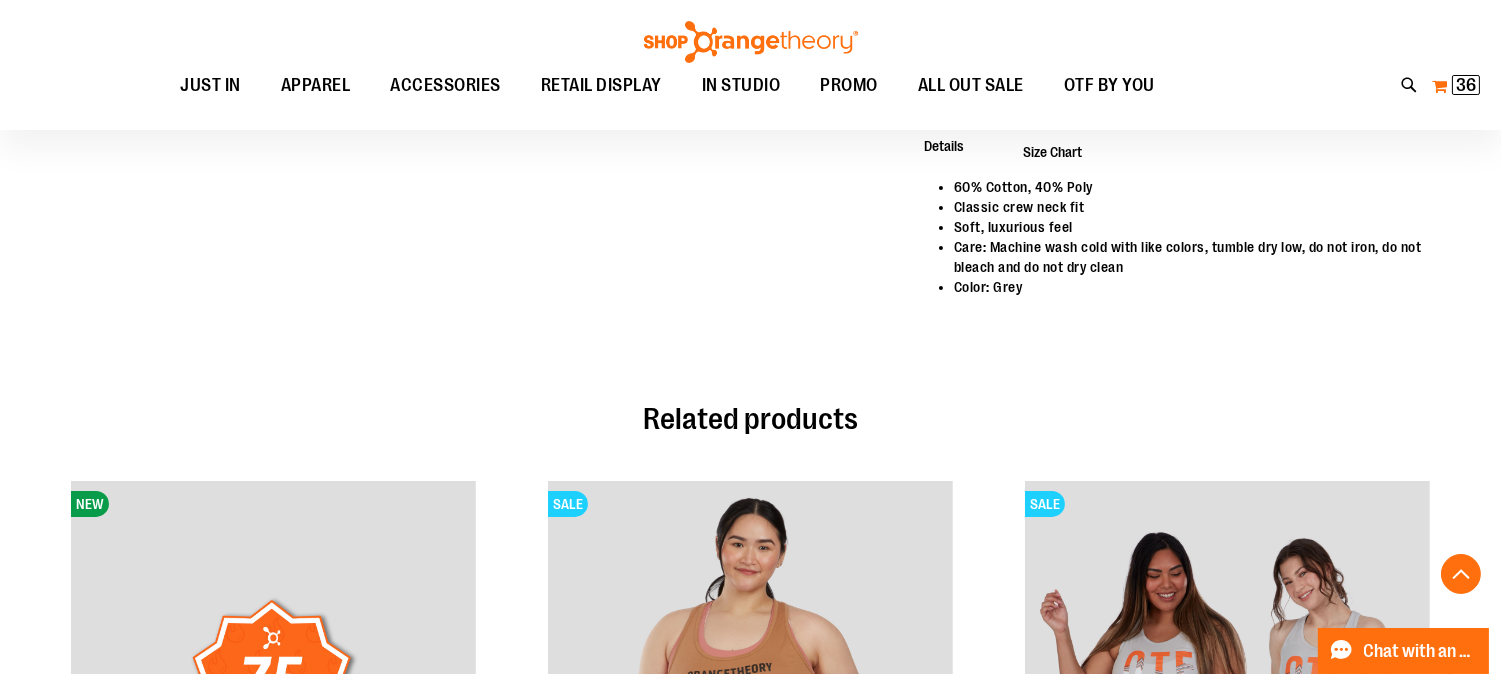 type on "**********" 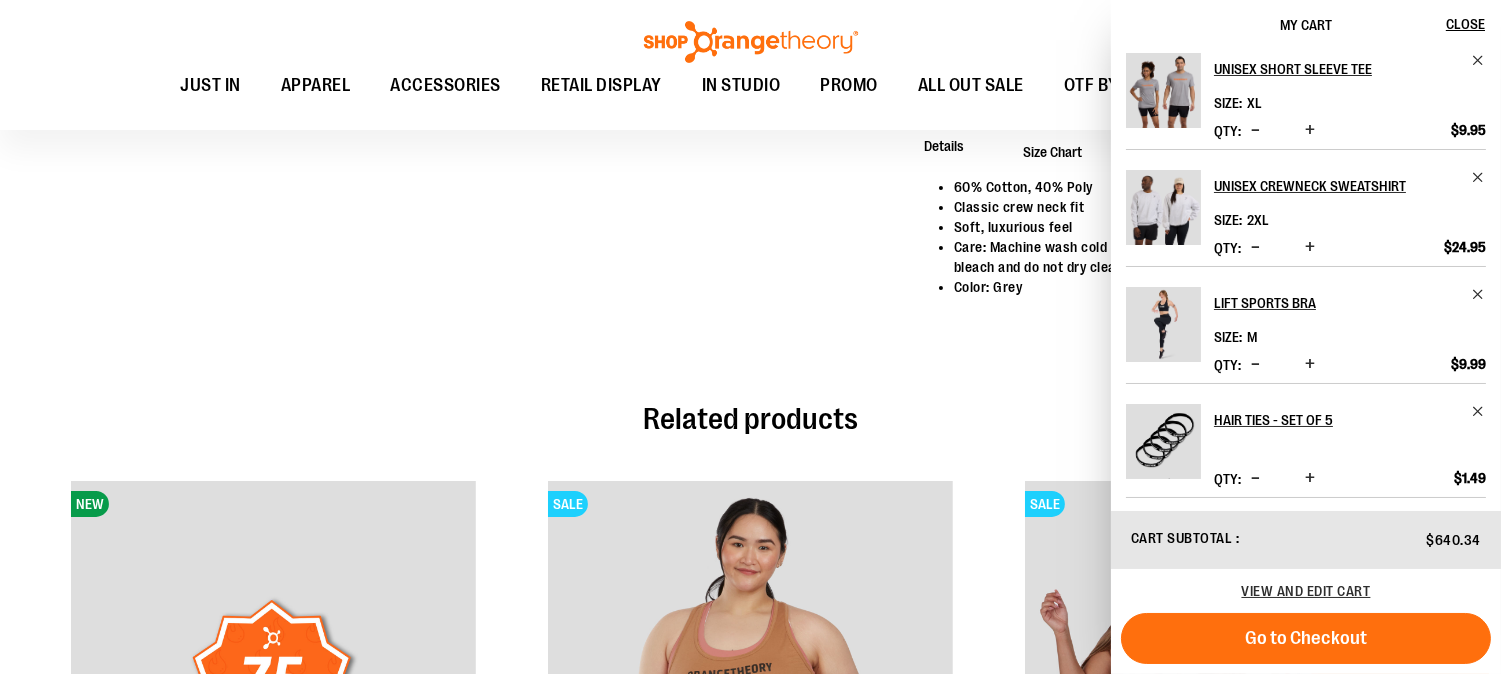 scroll, scrollTop: 705, scrollLeft: 0, axis: vertical 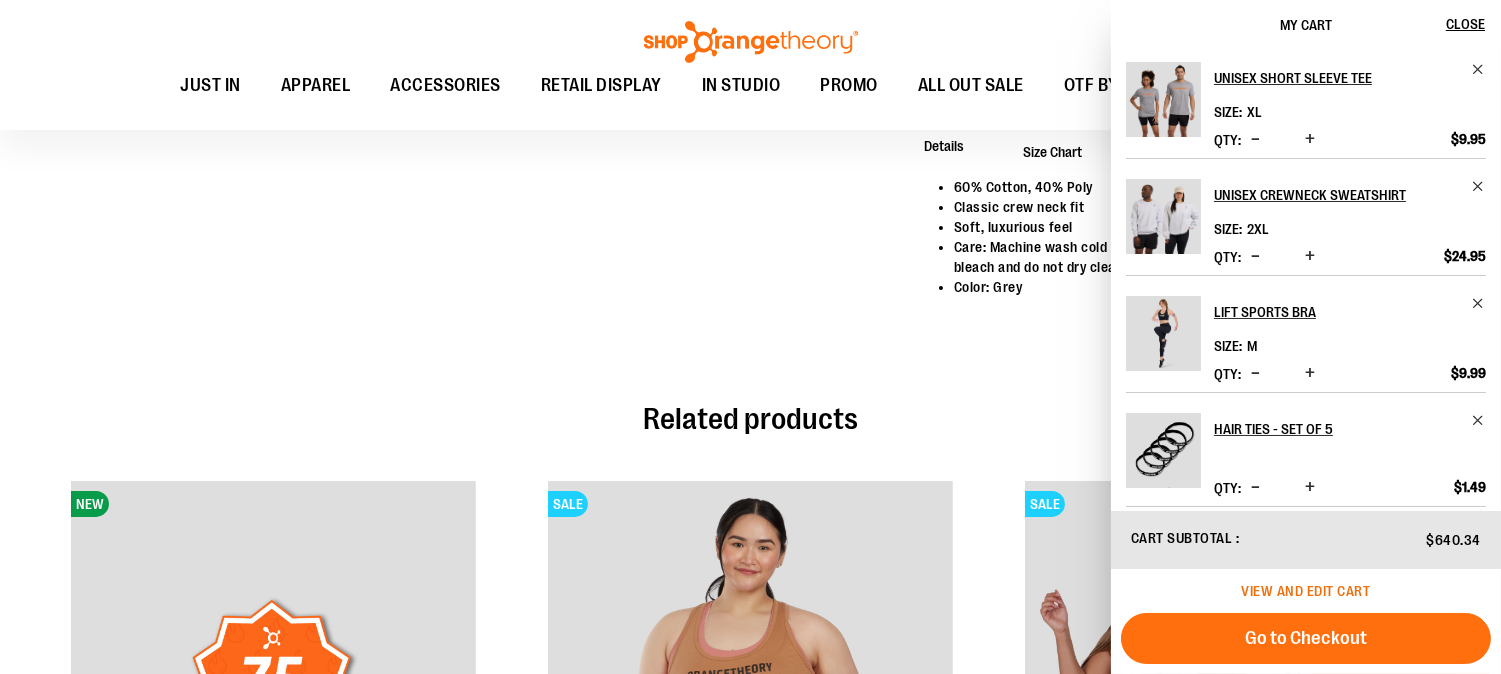 click on "View and edit cart" at bounding box center [1306, 591] 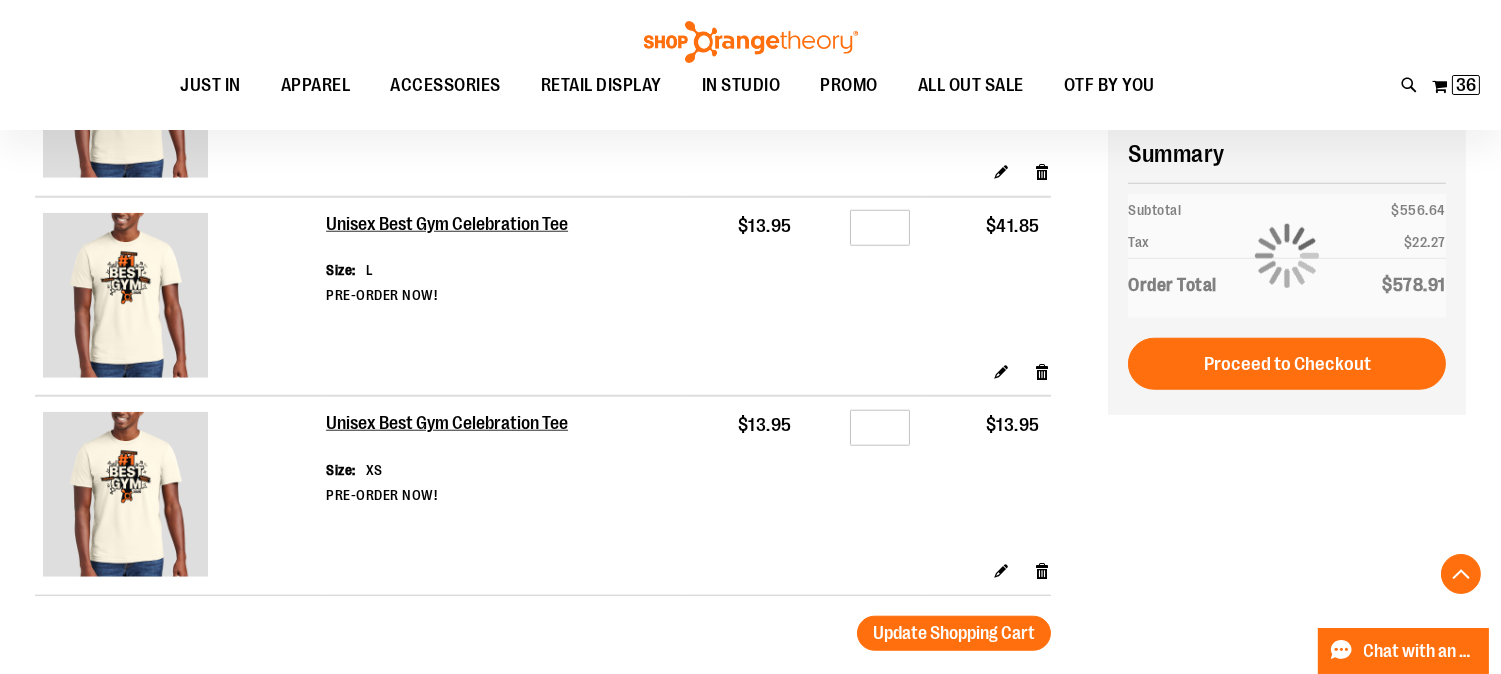 scroll, scrollTop: 3274, scrollLeft: 0, axis: vertical 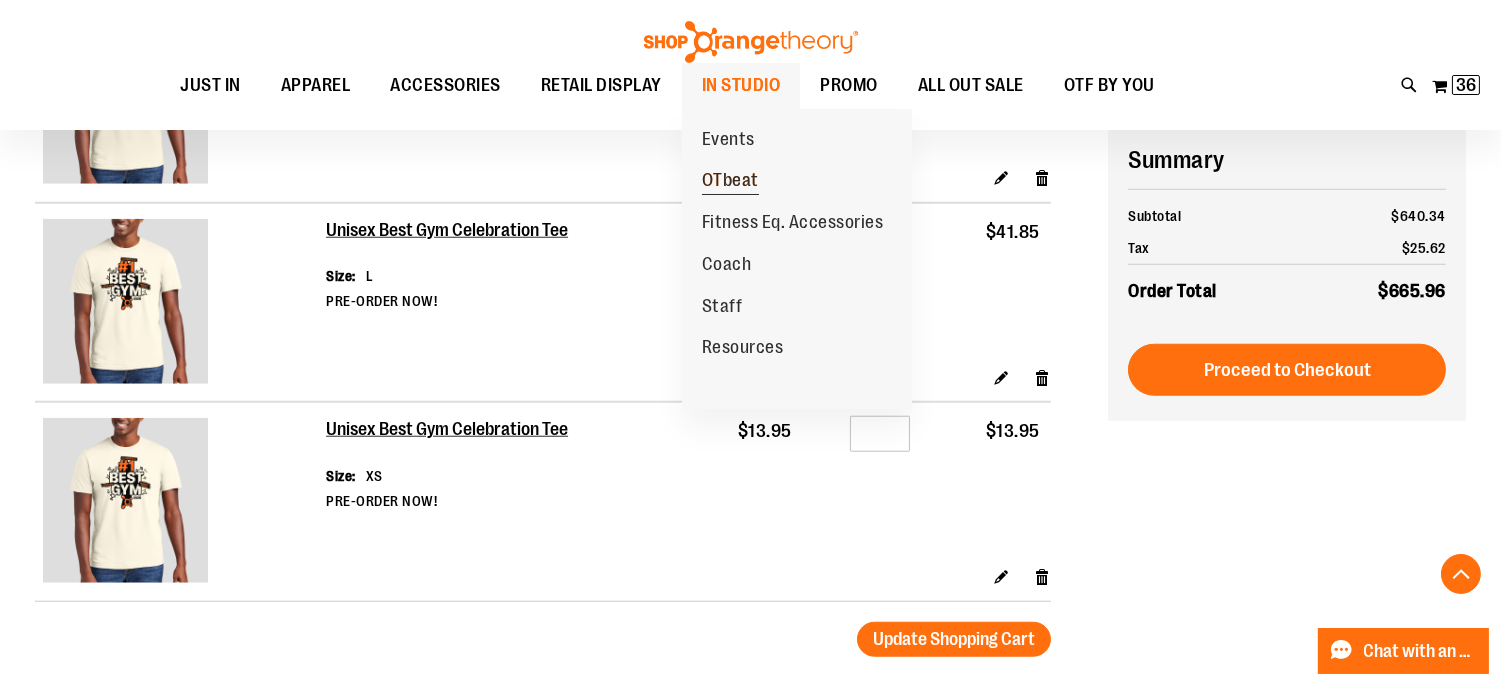 type on "**********" 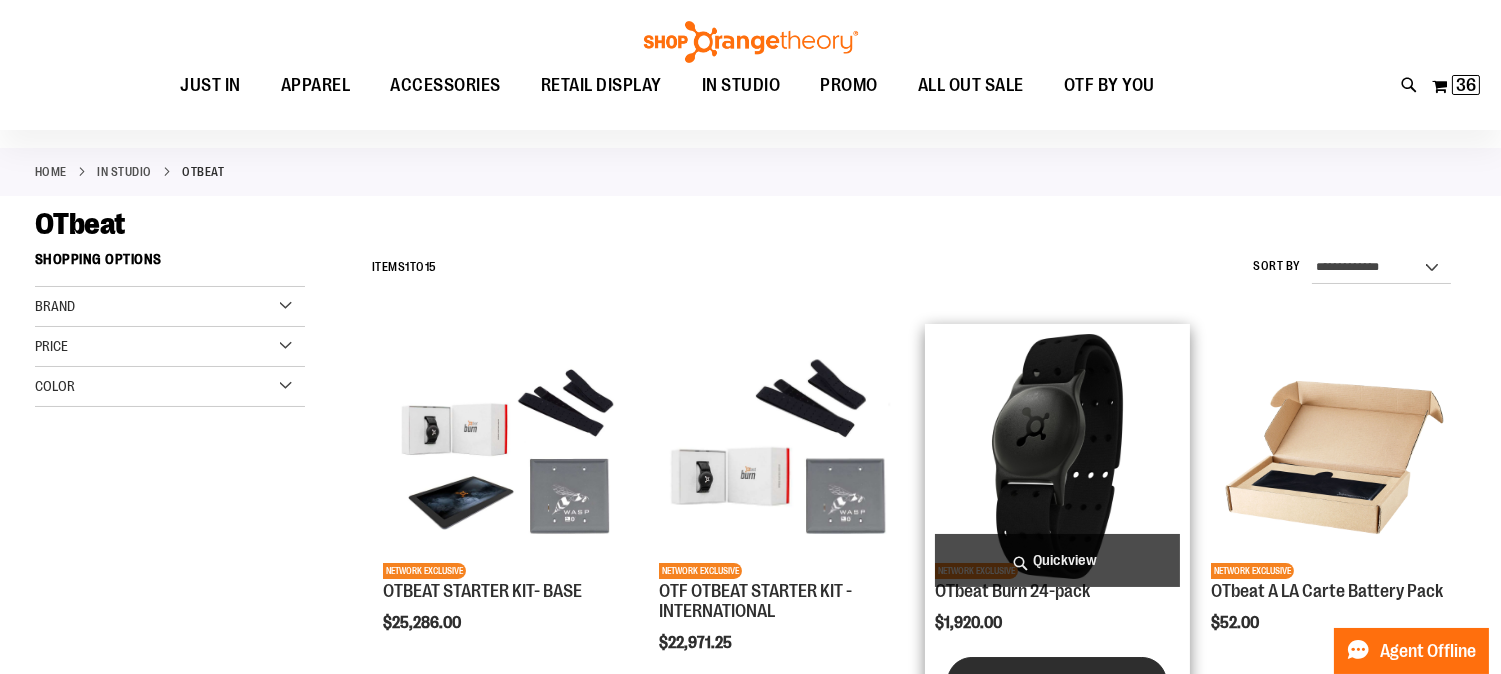 scroll, scrollTop: 250, scrollLeft: 0, axis: vertical 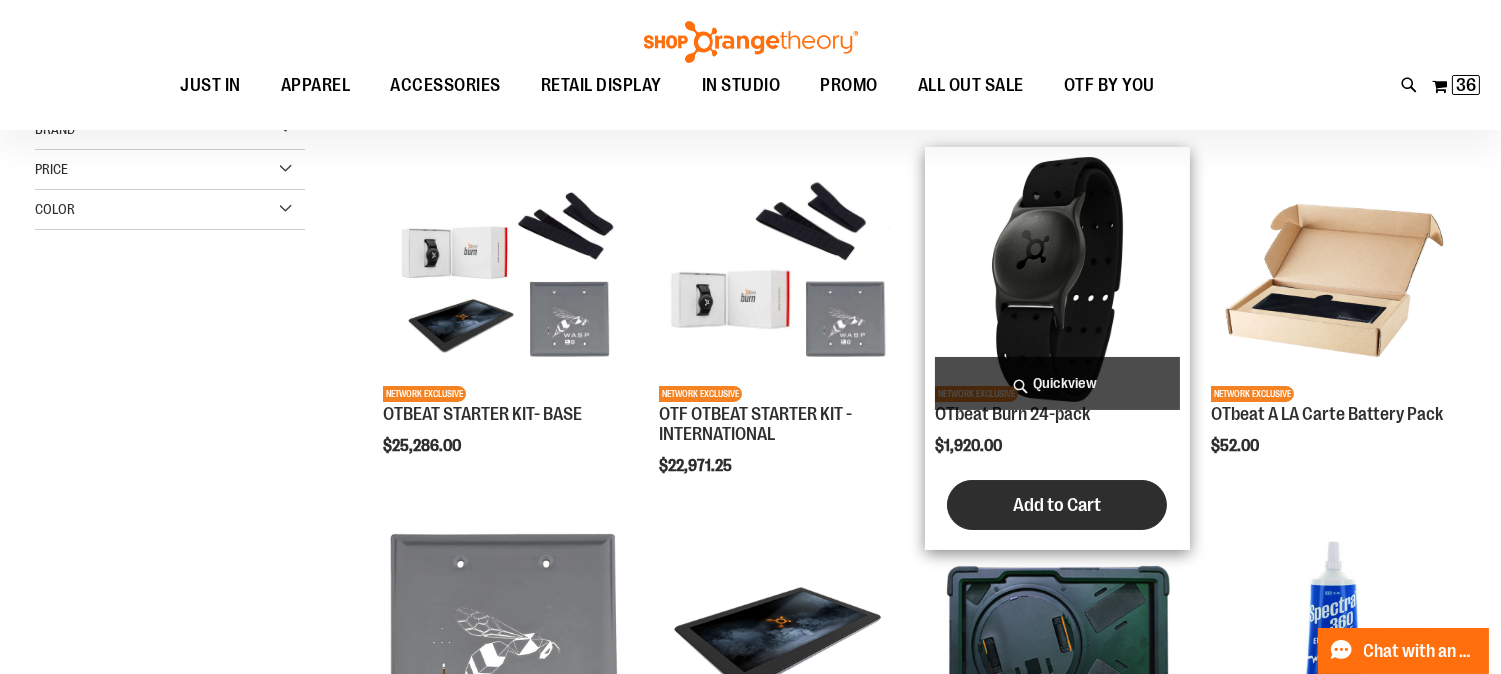 type on "**********" 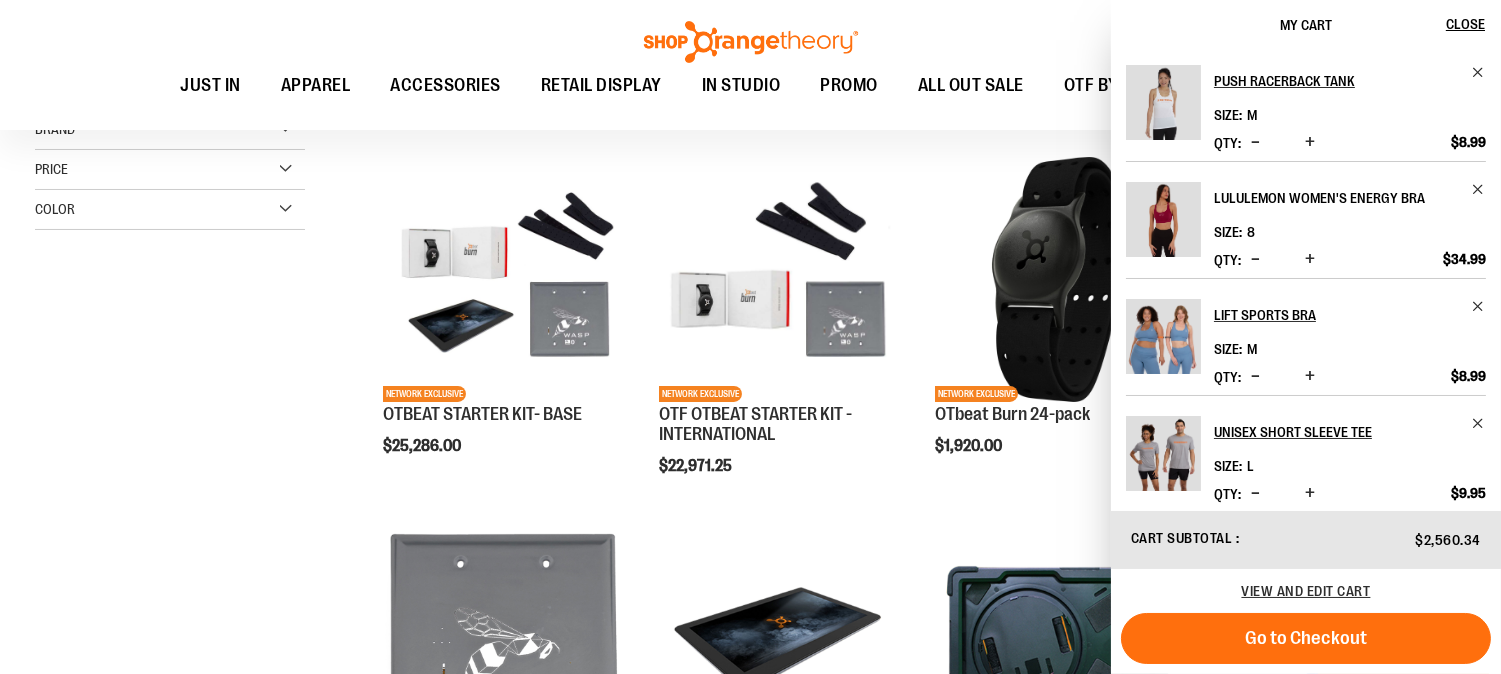 click on "lululemon Women's Energy Bra" at bounding box center (1336, 198) 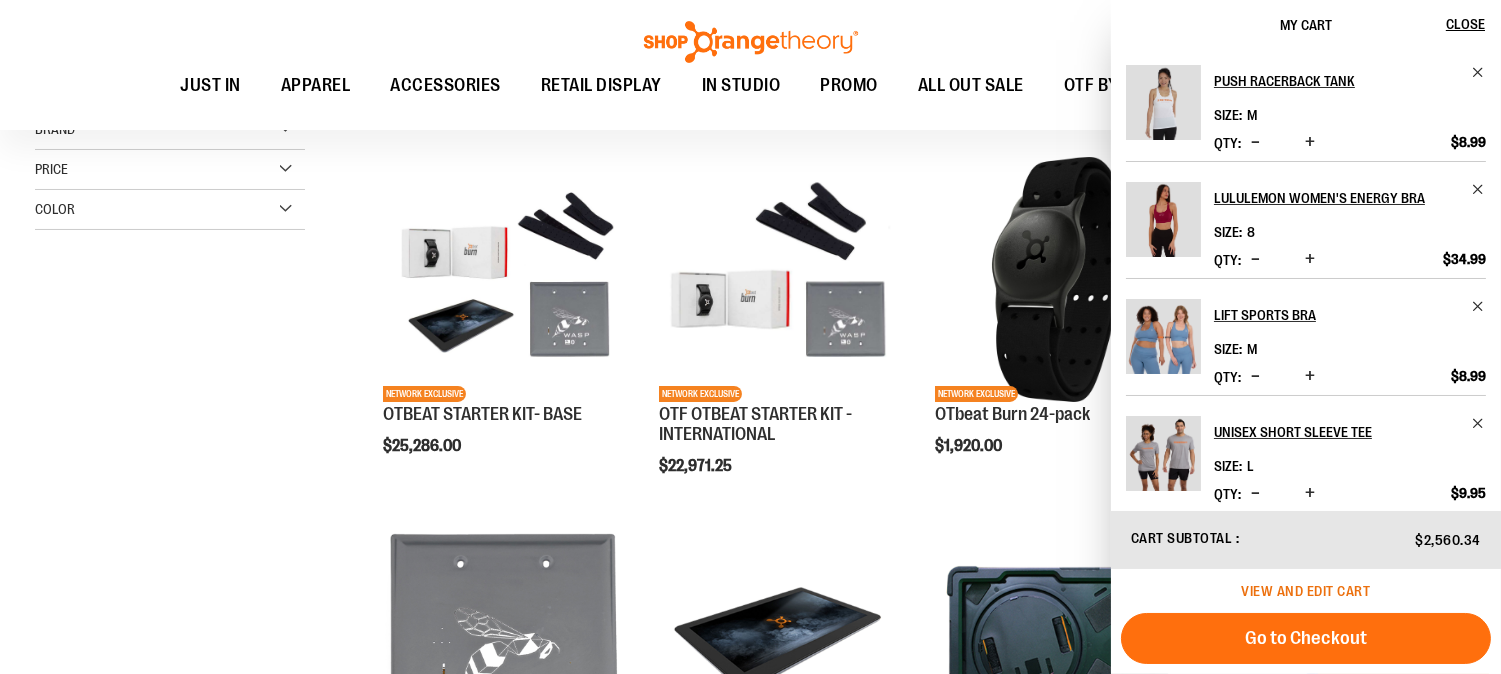 click on "View and edit cart" at bounding box center [1306, 591] 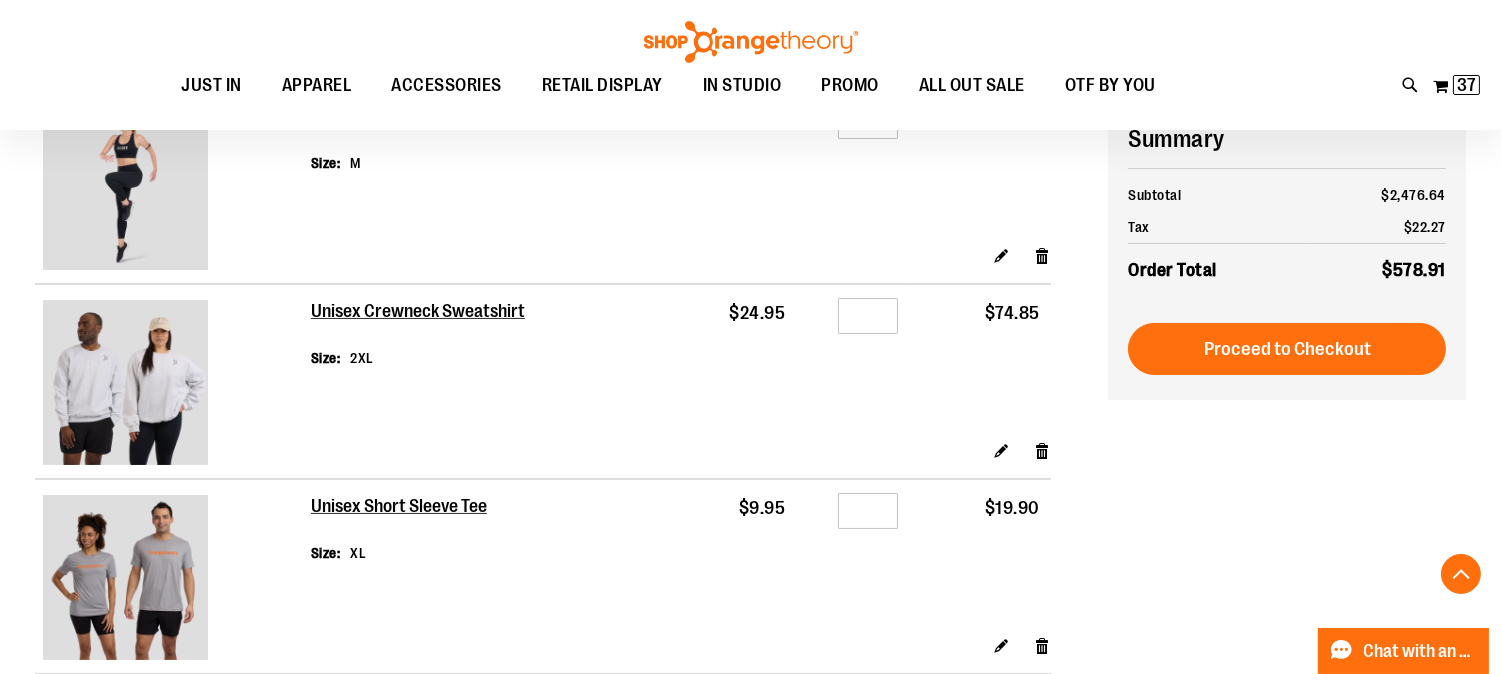 scroll, scrollTop: 465, scrollLeft: 0, axis: vertical 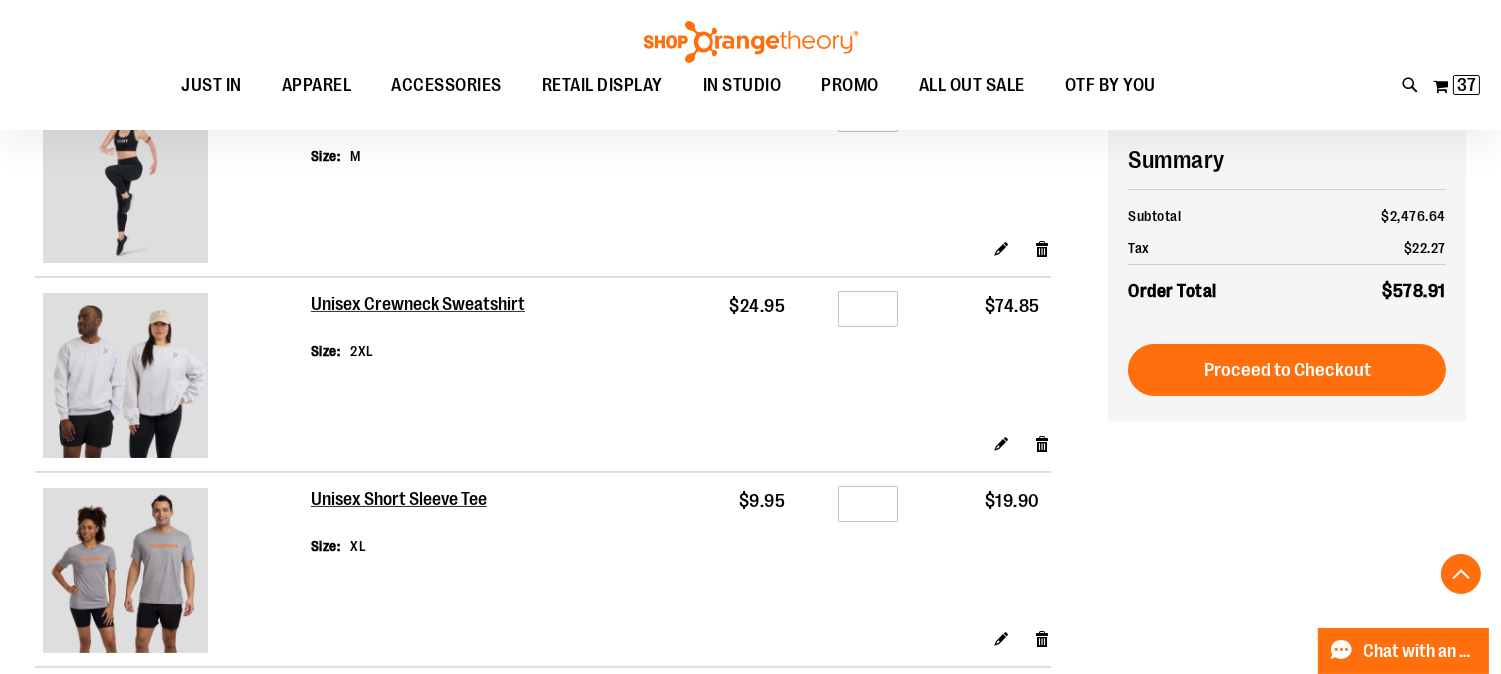 type on "**********" 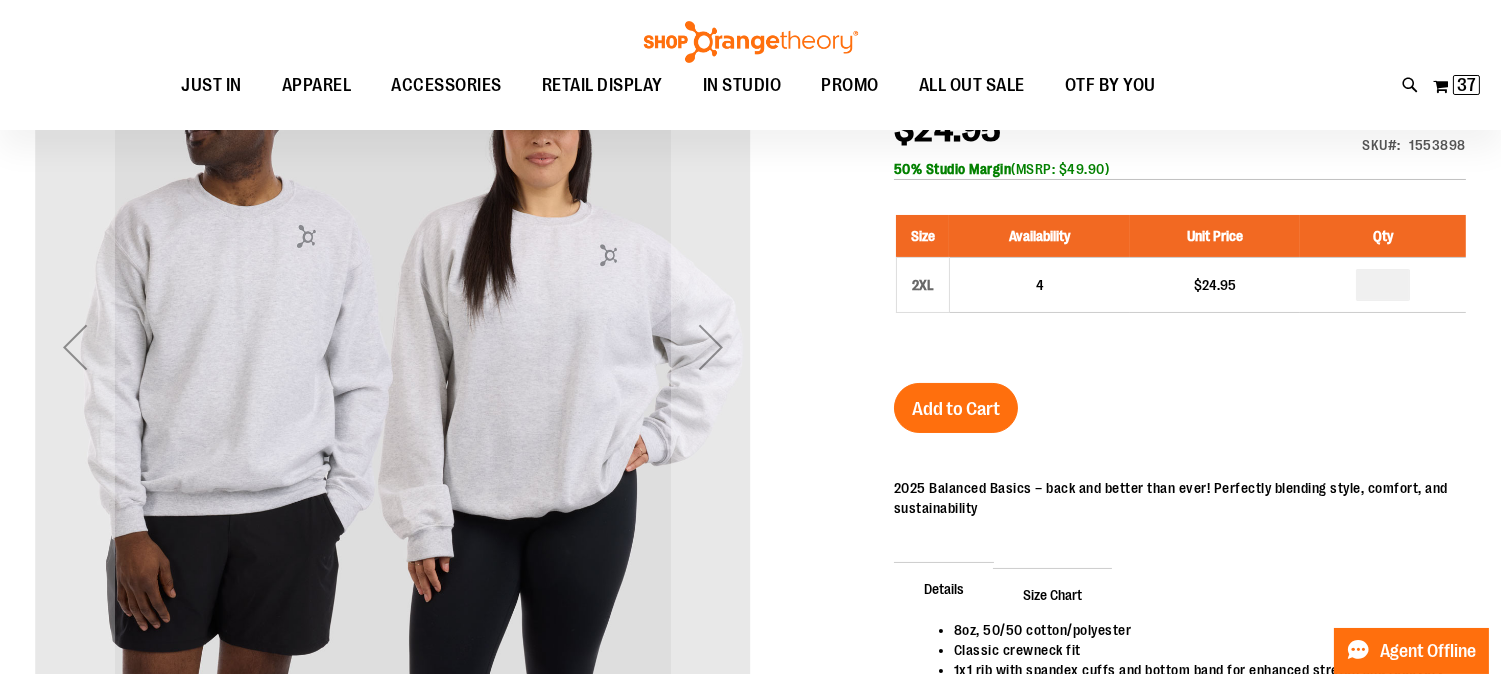 scroll, scrollTop: 291, scrollLeft: 0, axis: vertical 